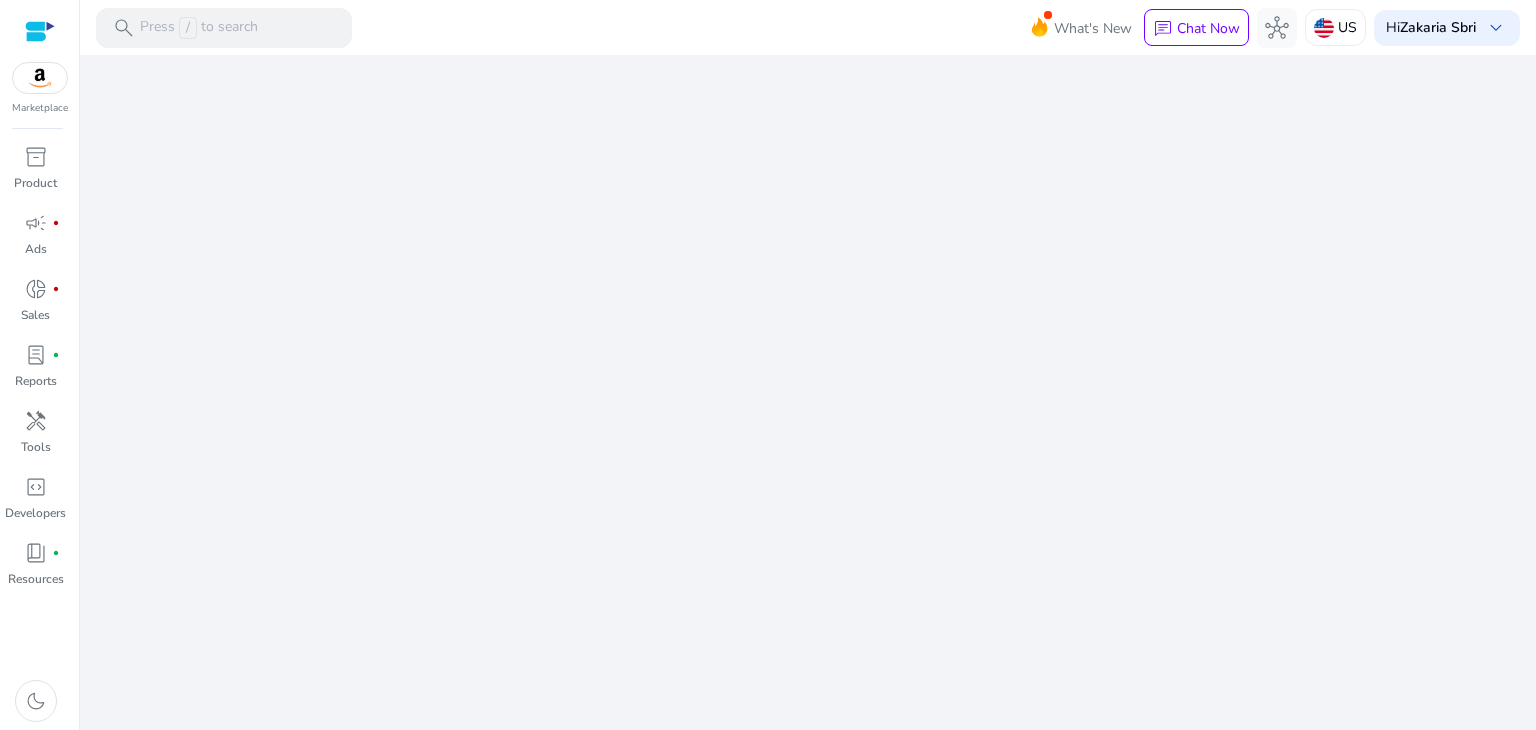 scroll, scrollTop: 0, scrollLeft: 0, axis: both 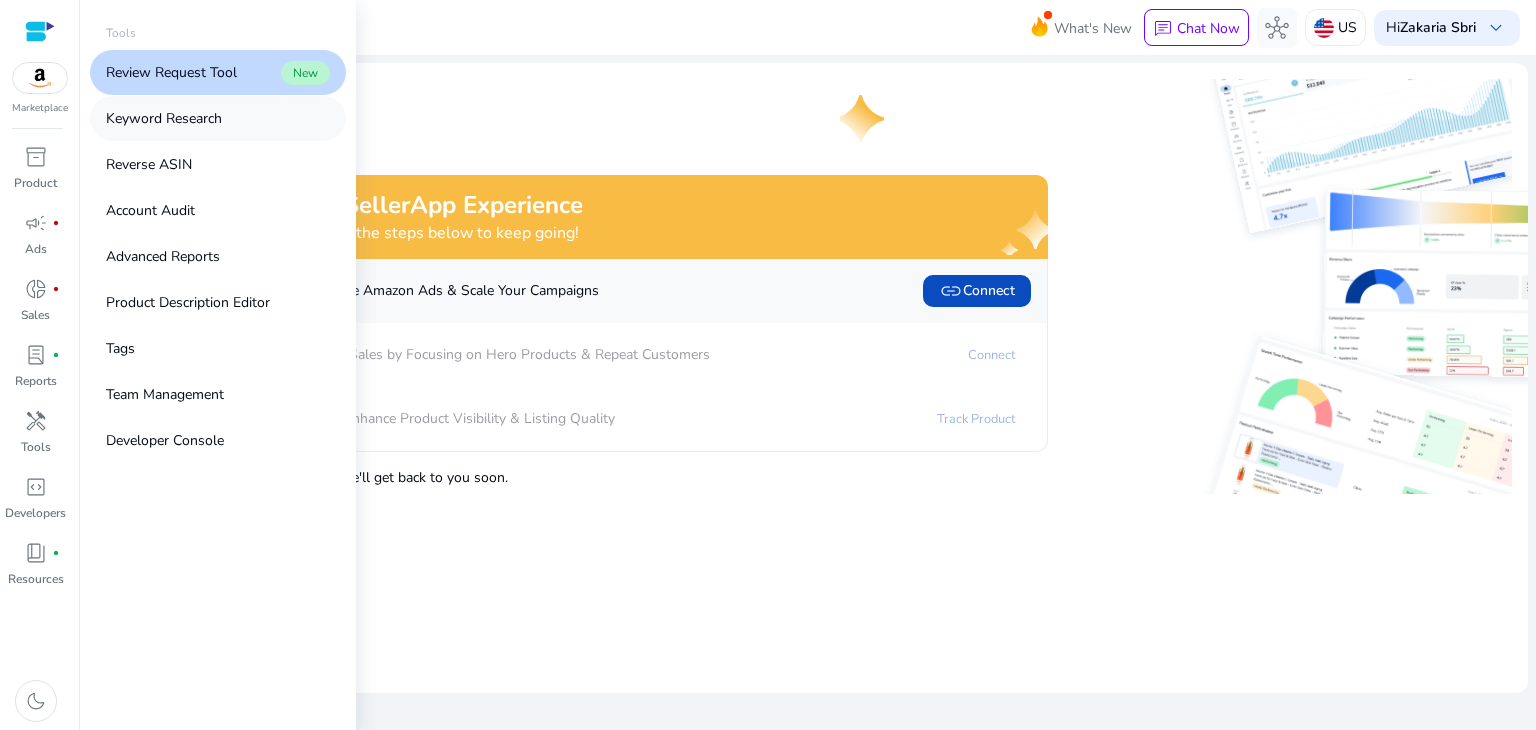 click on "Keyword Research" at bounding box center [164, 118] 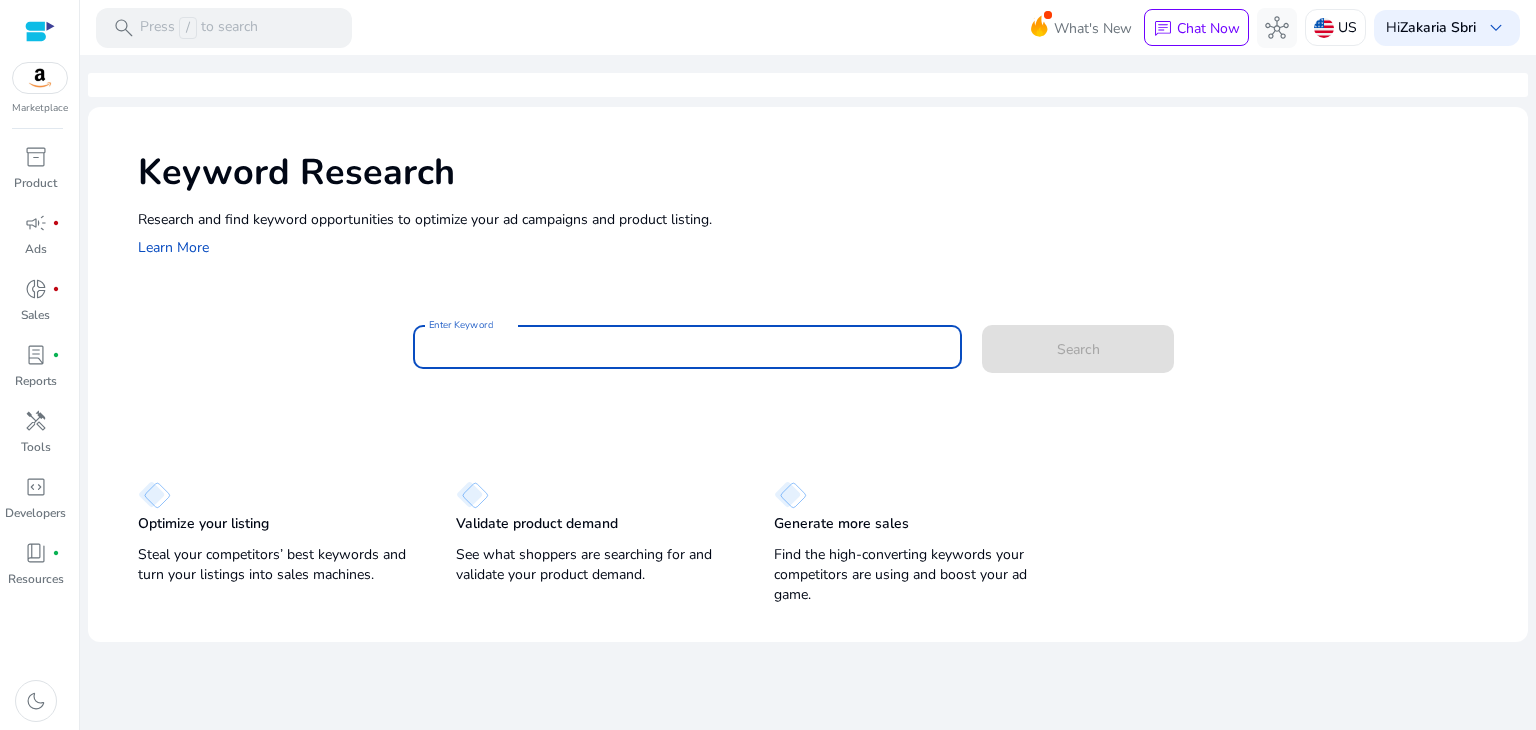 click on "Enter Keyword" at bounding box center [688, 347] 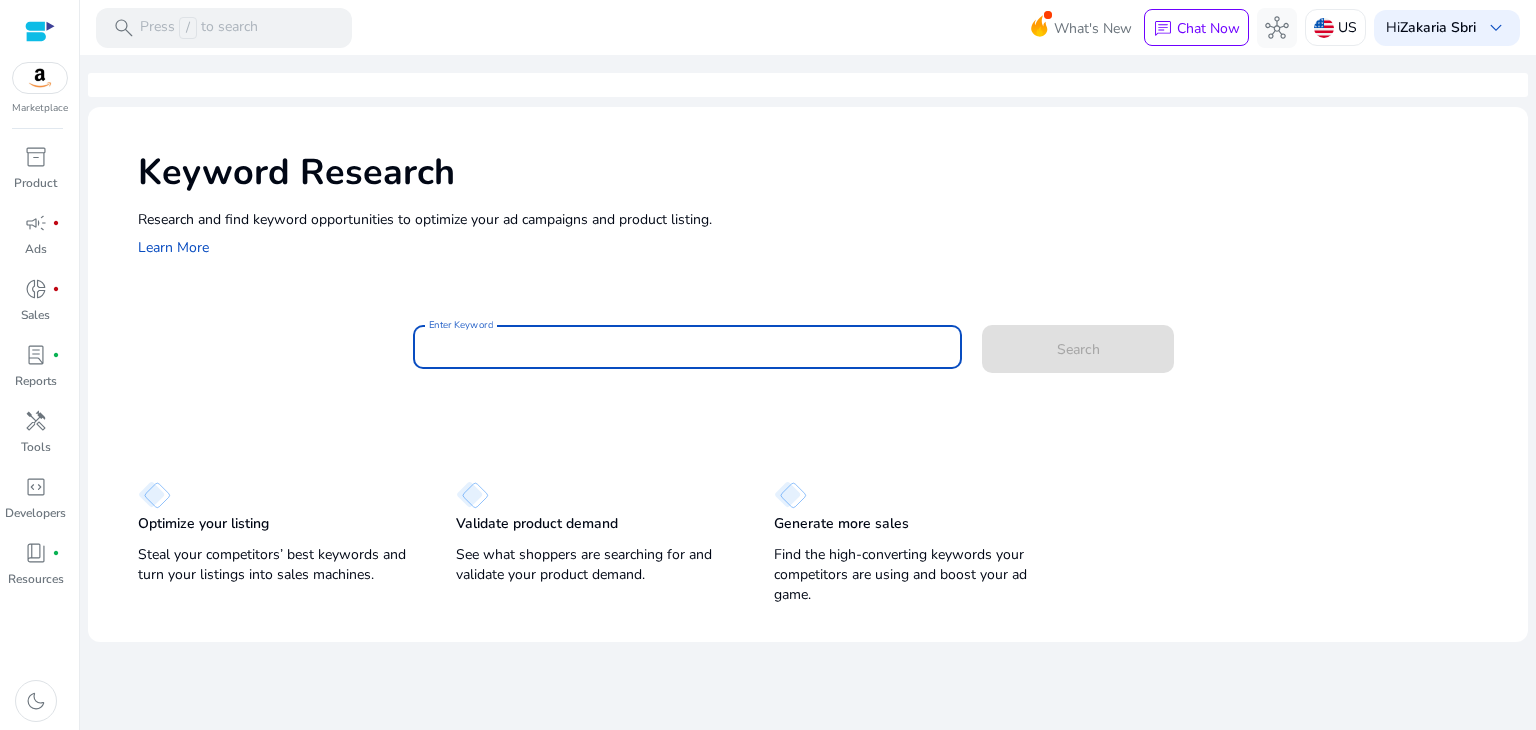 paste on "**********" 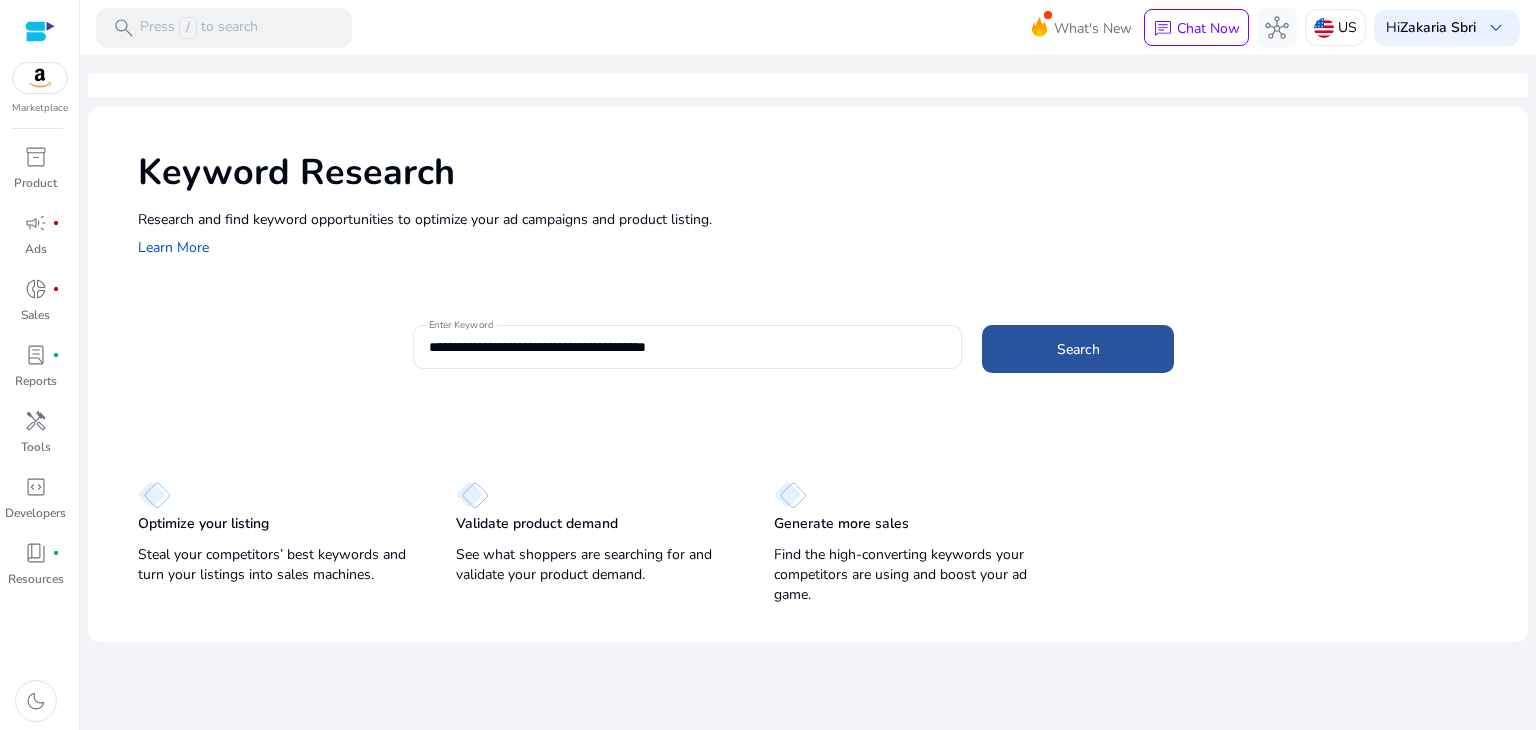 click 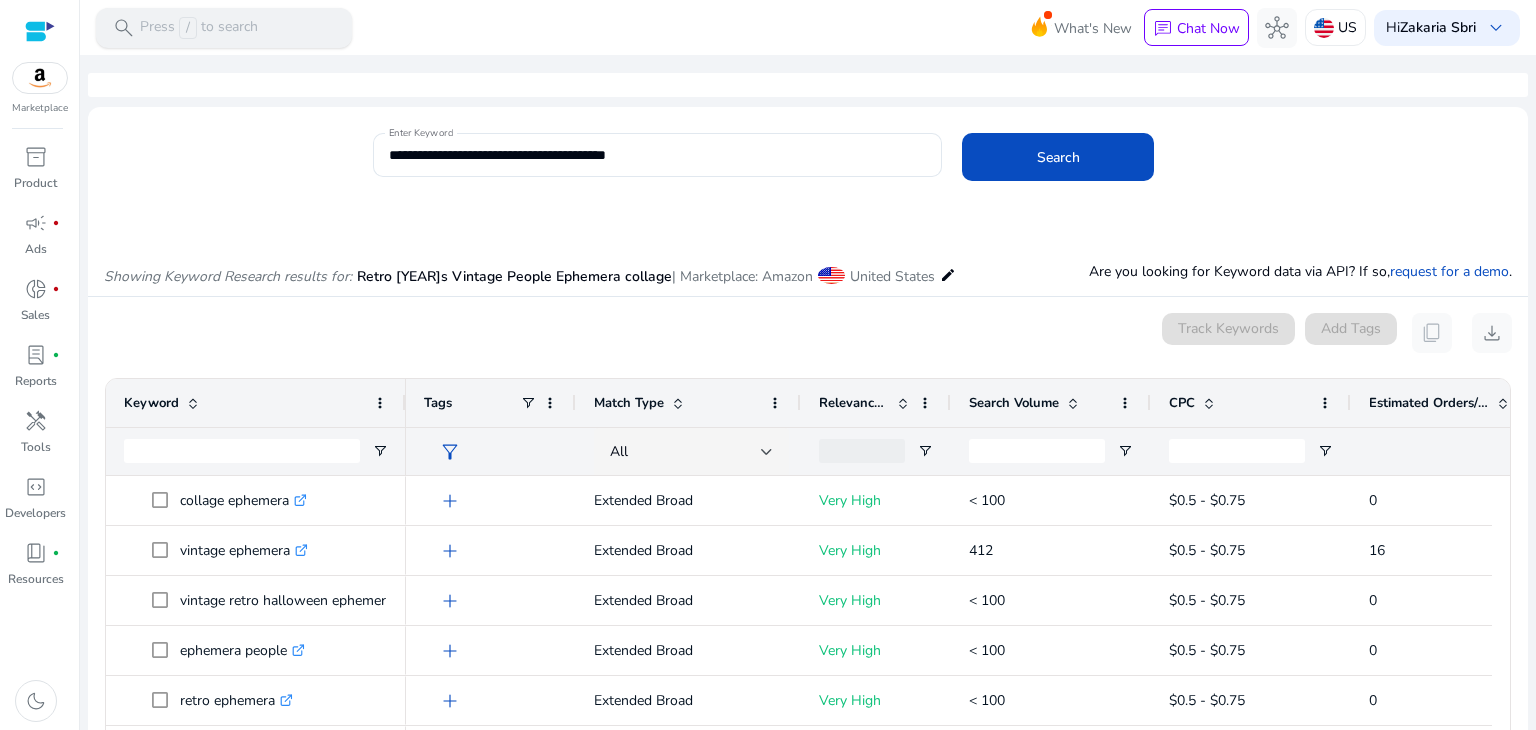 scroll, scrollTop: 214, scrollLeft: 0, axis: vertical 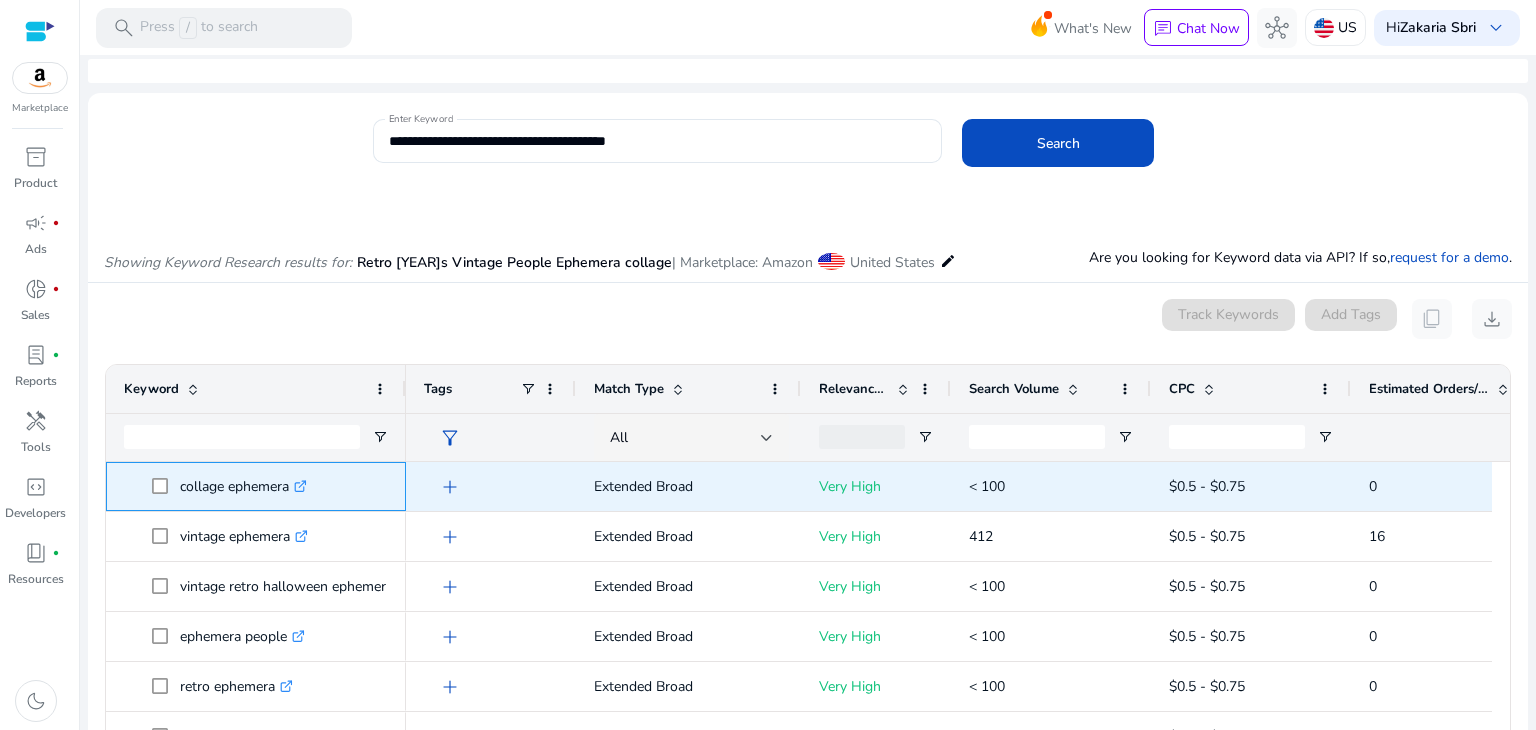 drag, startPoint x: 182, startPoint y: 488, endPoint x: 279, endPoint y: 486, distance: 97.020615 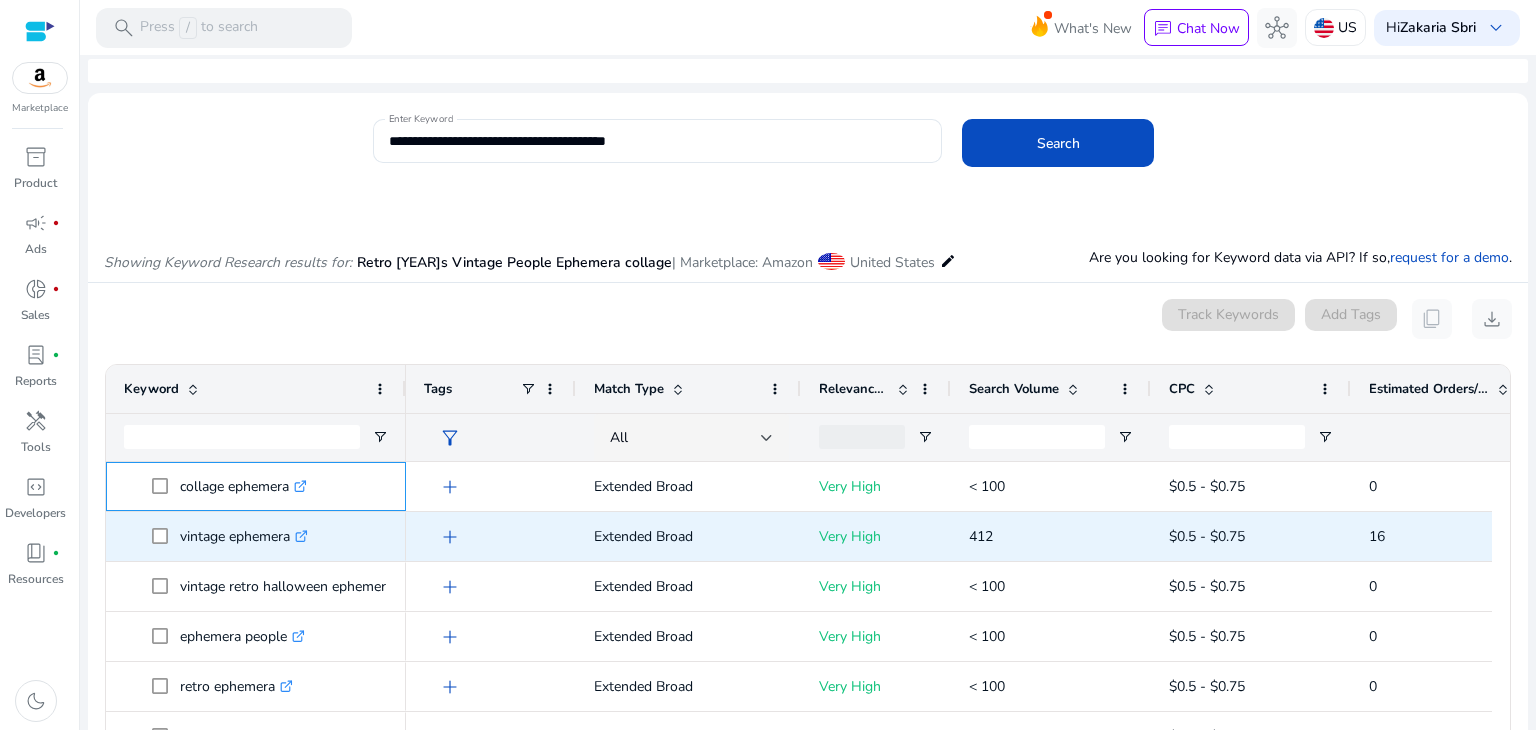 scroll, scrollTop: 73, scrollLeft: 0, axis: vertical 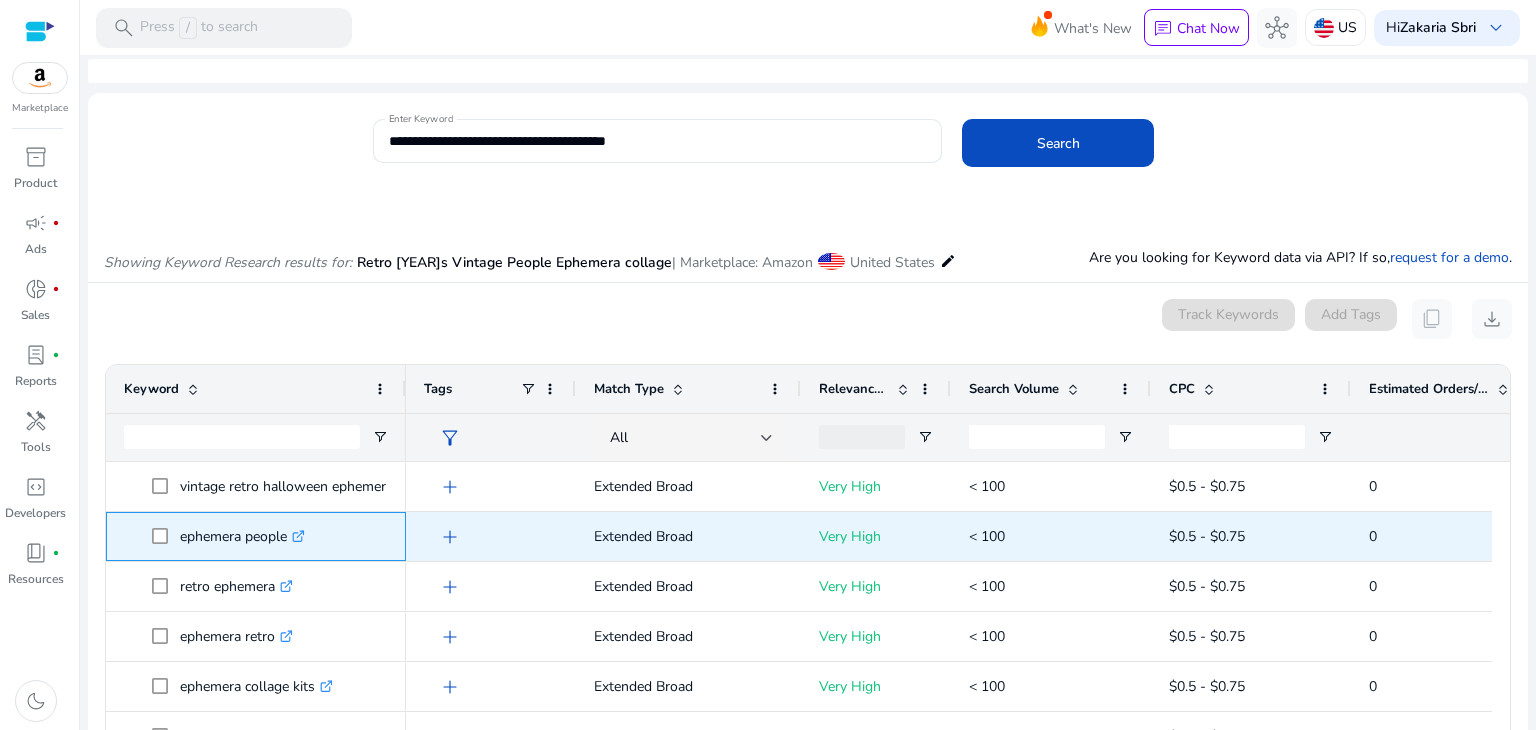 drag, startPoint x: 184, startPoint y: 536, endPoint x: 270, endPoint y: 540, distance: 86.09297 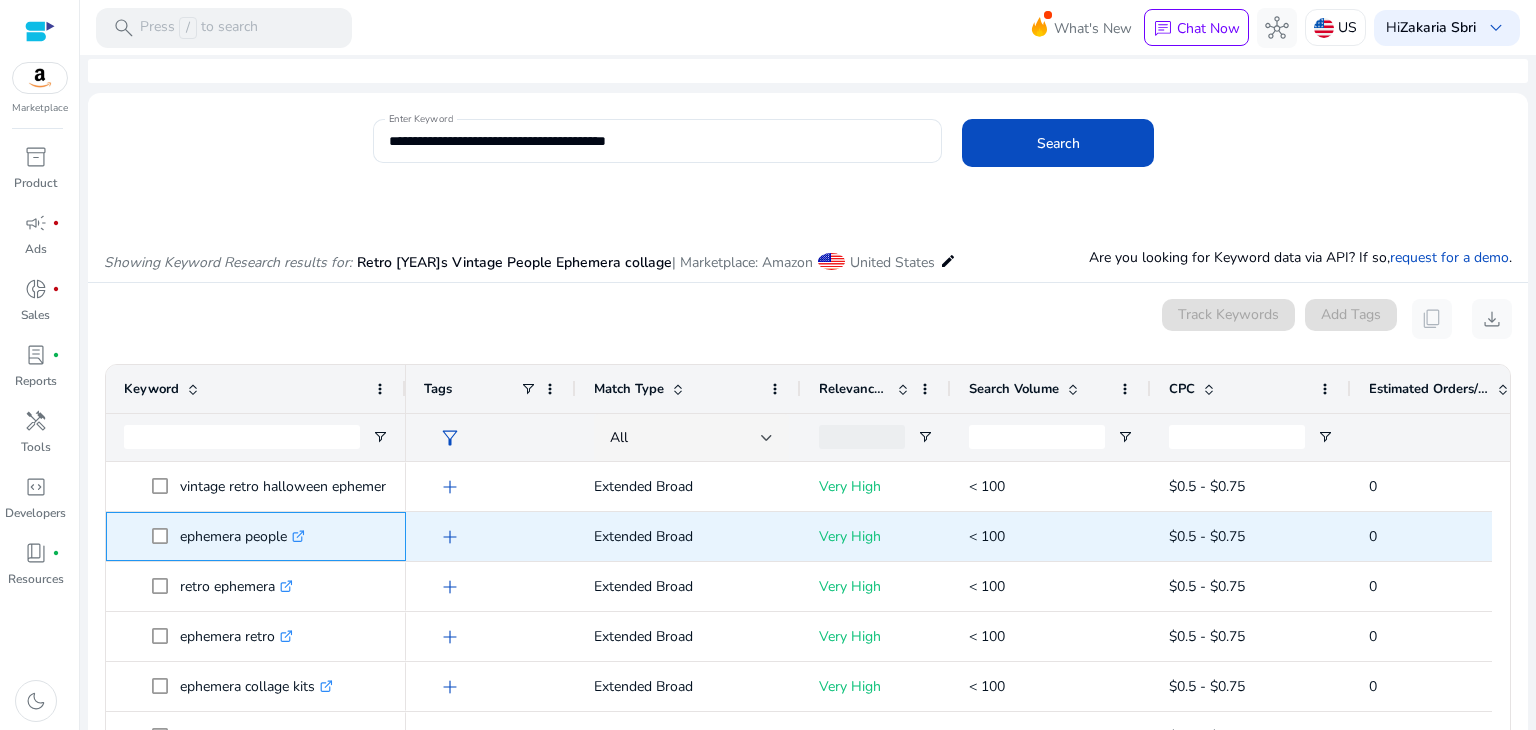 drag, startPoint x: 182, startPoint y: 537, endPoint x: 289, endPoint y: 538, distance: 107.00467 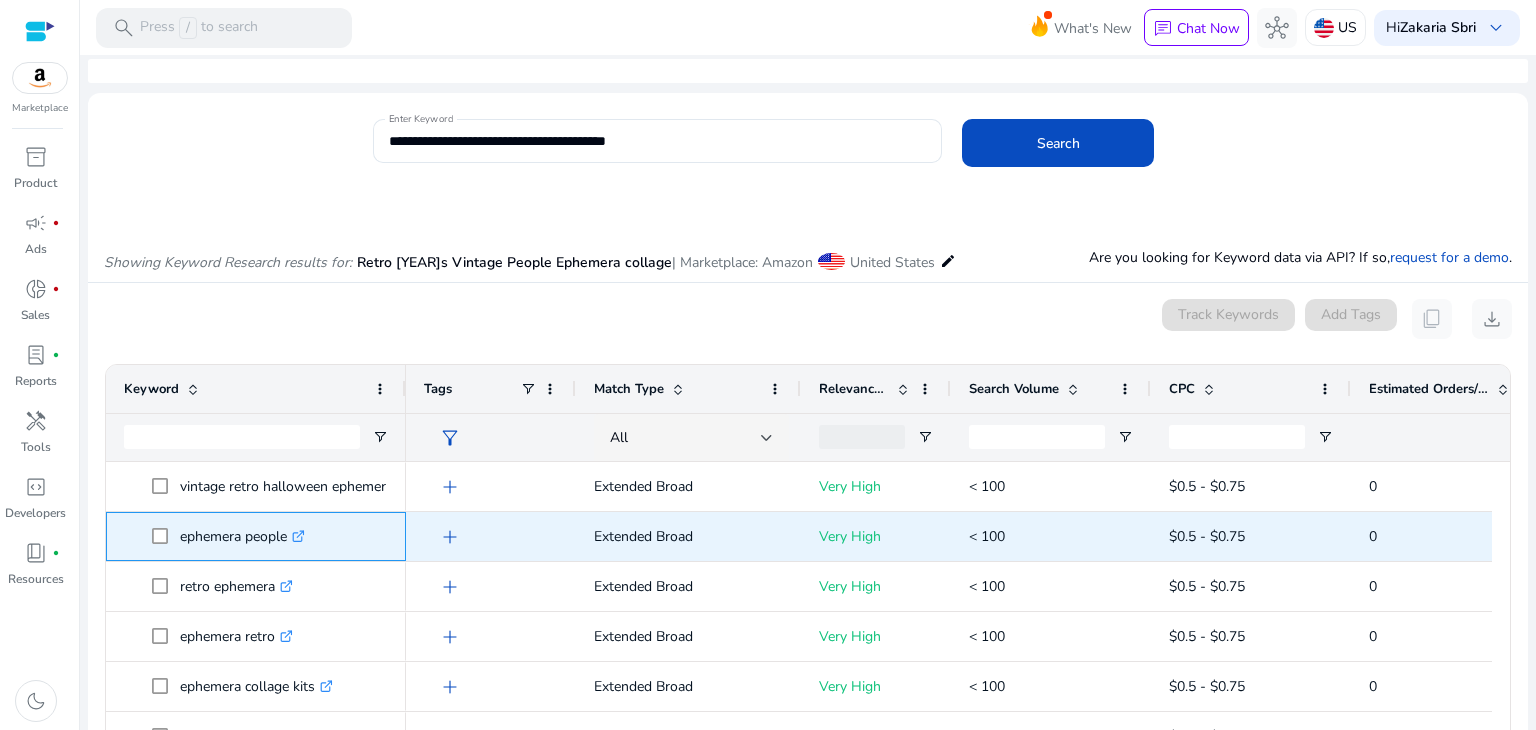 copy on "ephemera people" 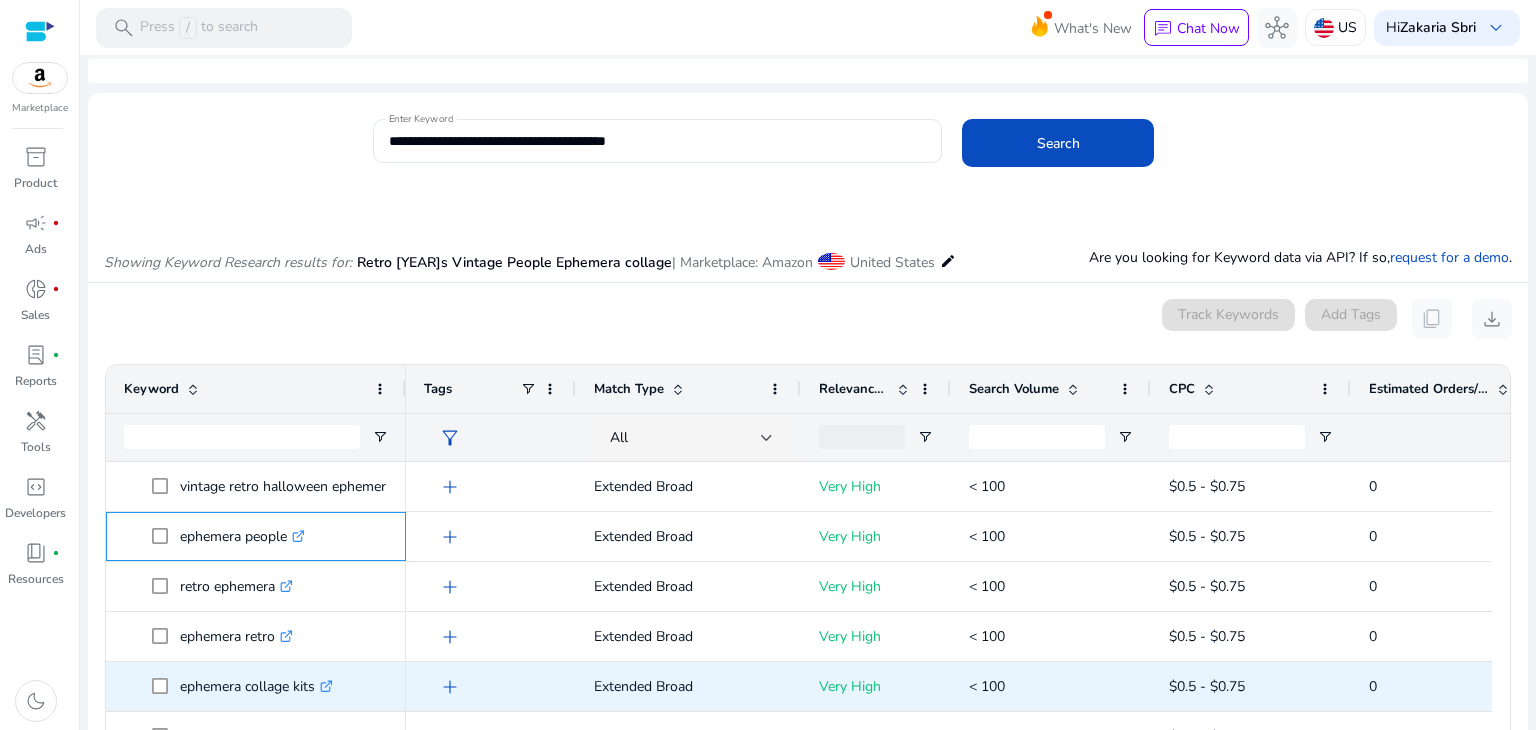 scroll, scrollTop: 172, scrollLeft: 0, axis: vertical 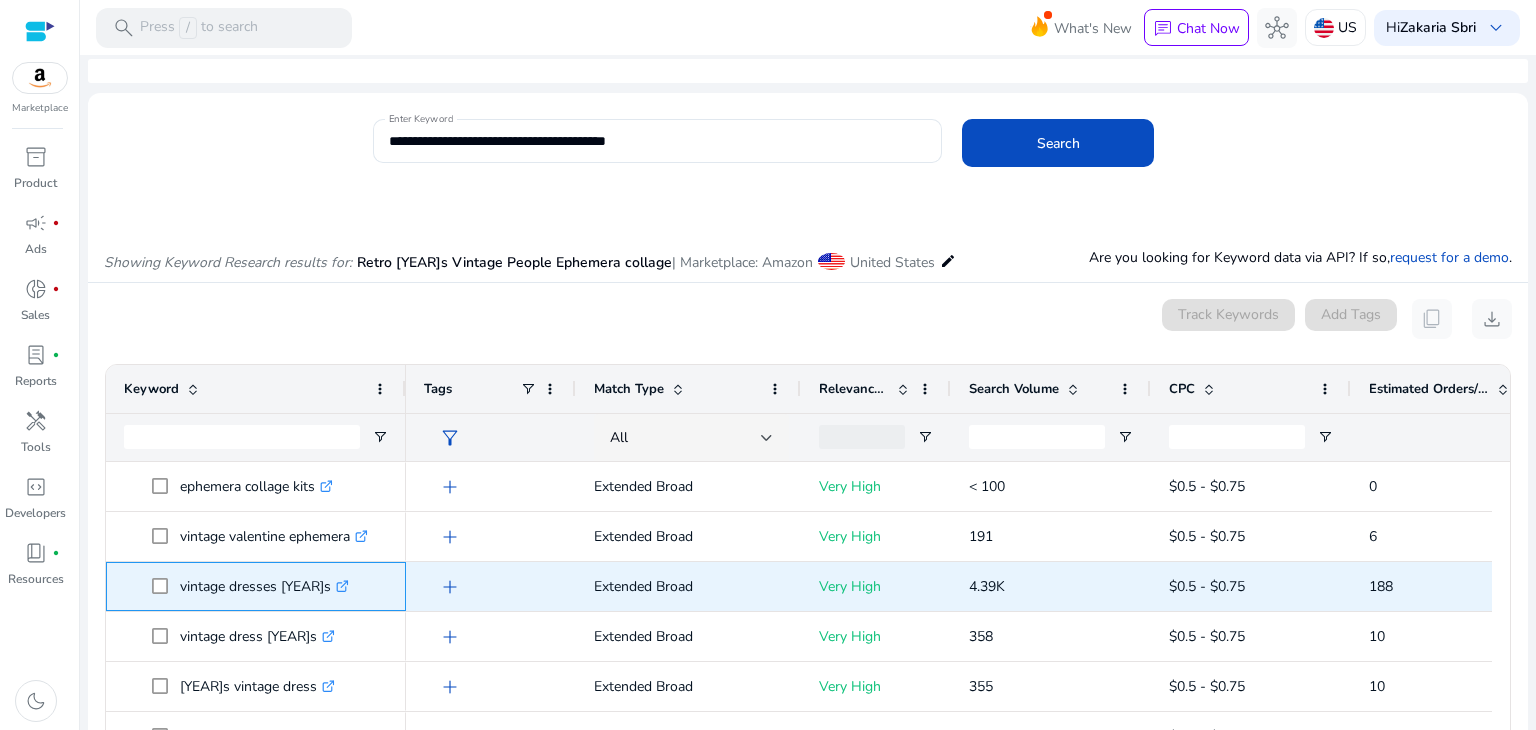 drag, startPoint x: 180, startPoint y: 583, endPoint x: 320, endPoint y: 593, distance: 140.35669 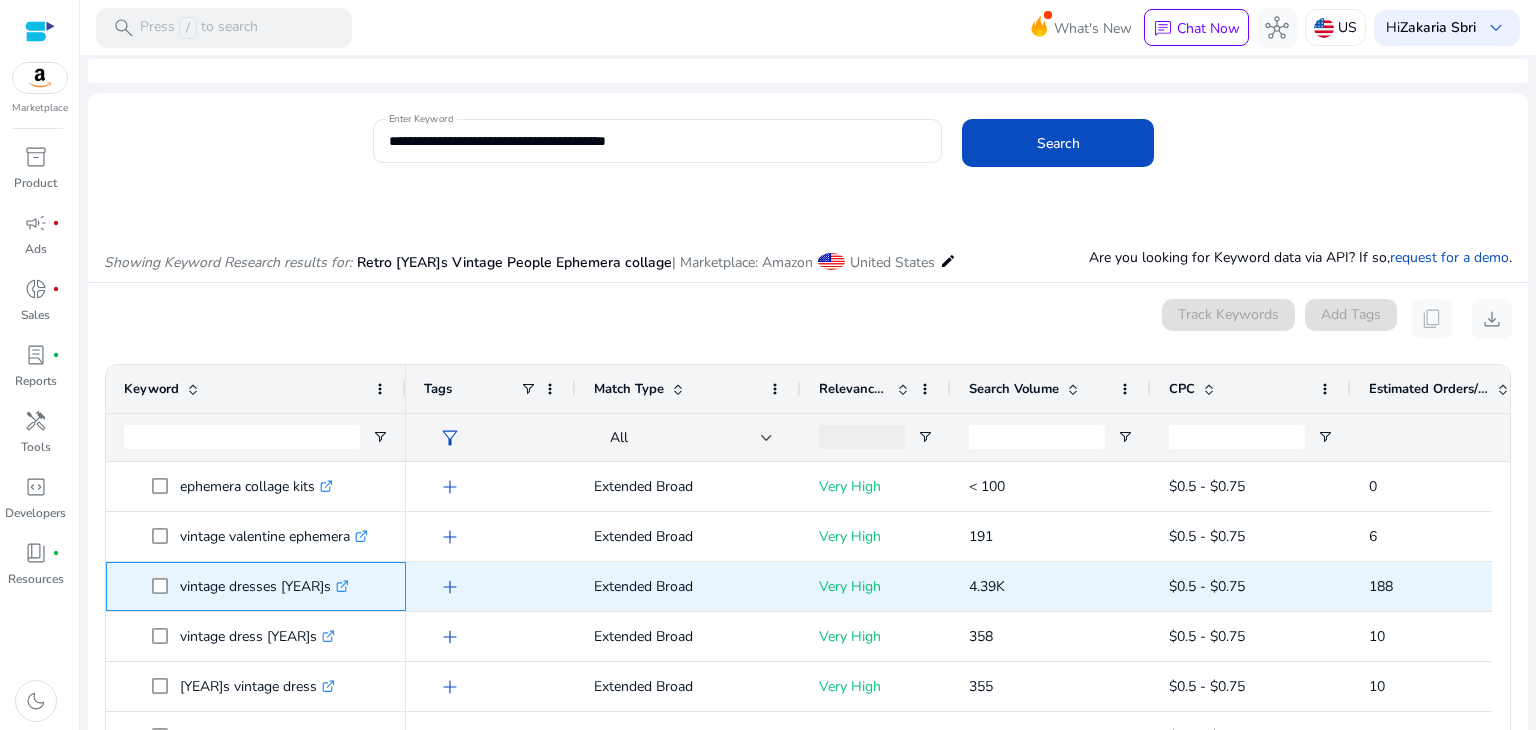 copy on "vintage dresses [YEAR]s" 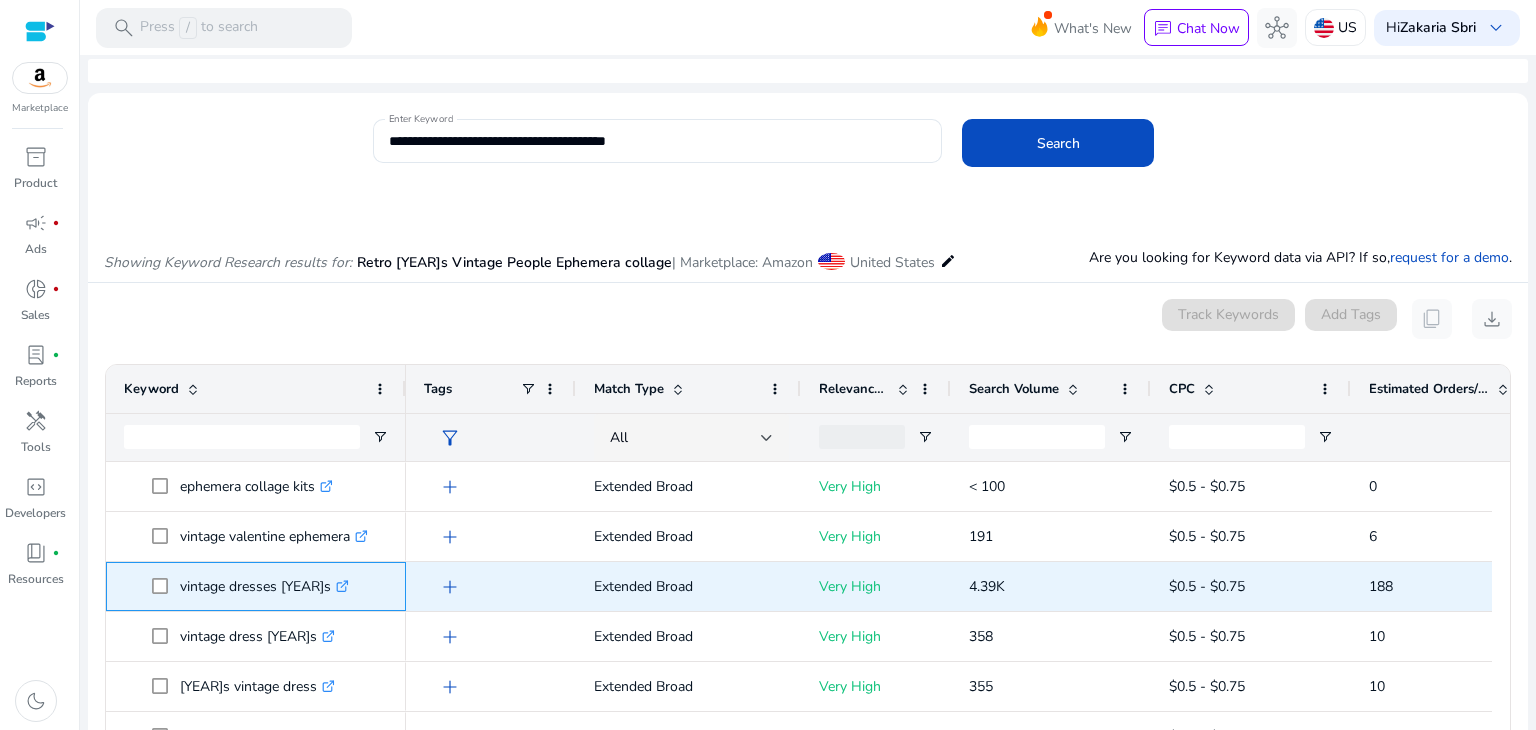 scroll, scrollTop: 485, scrollLeft: 0, axis: vertical 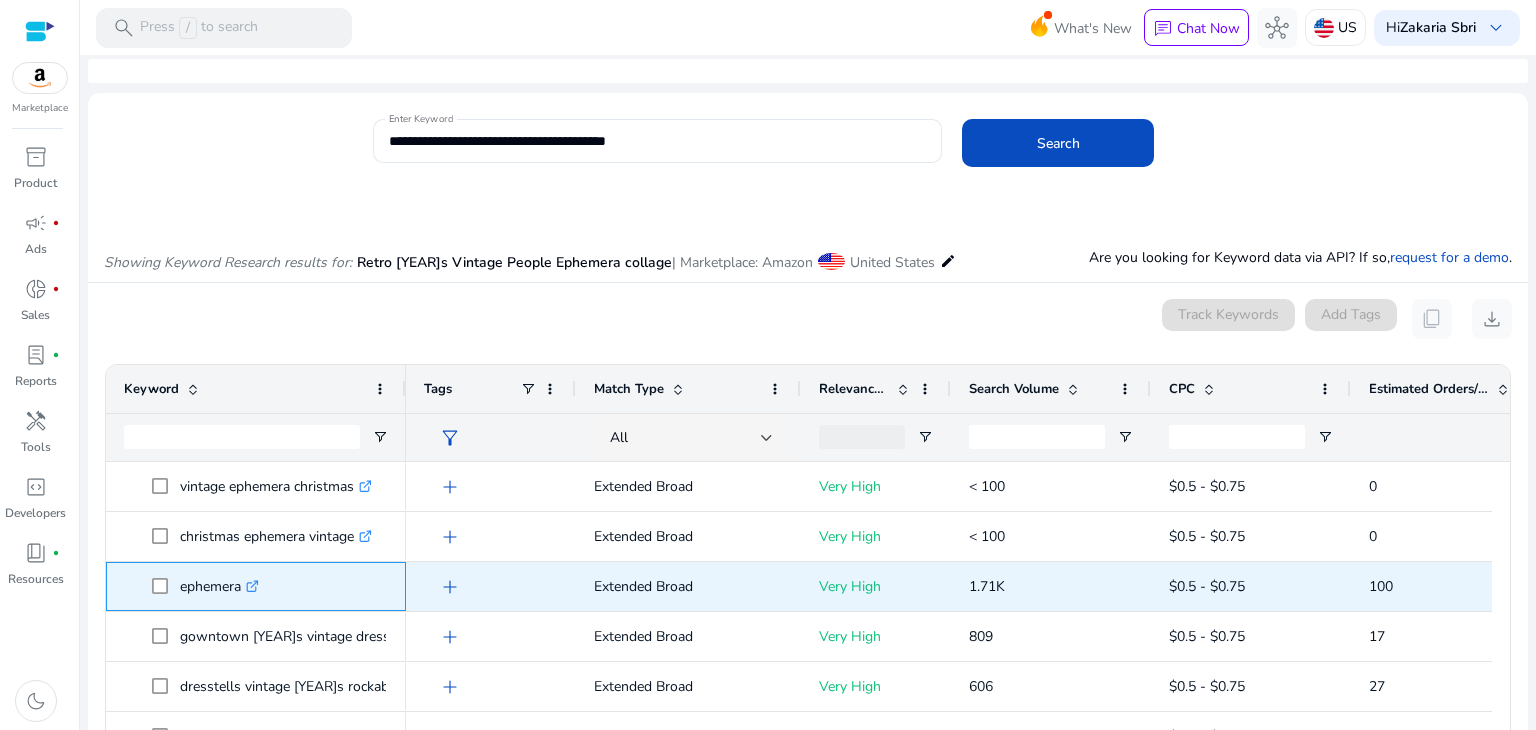 drag, startPoint x: 180, startPoint y: 584, endPoint x: 253, endPoint y: 588, distance: 73.109505 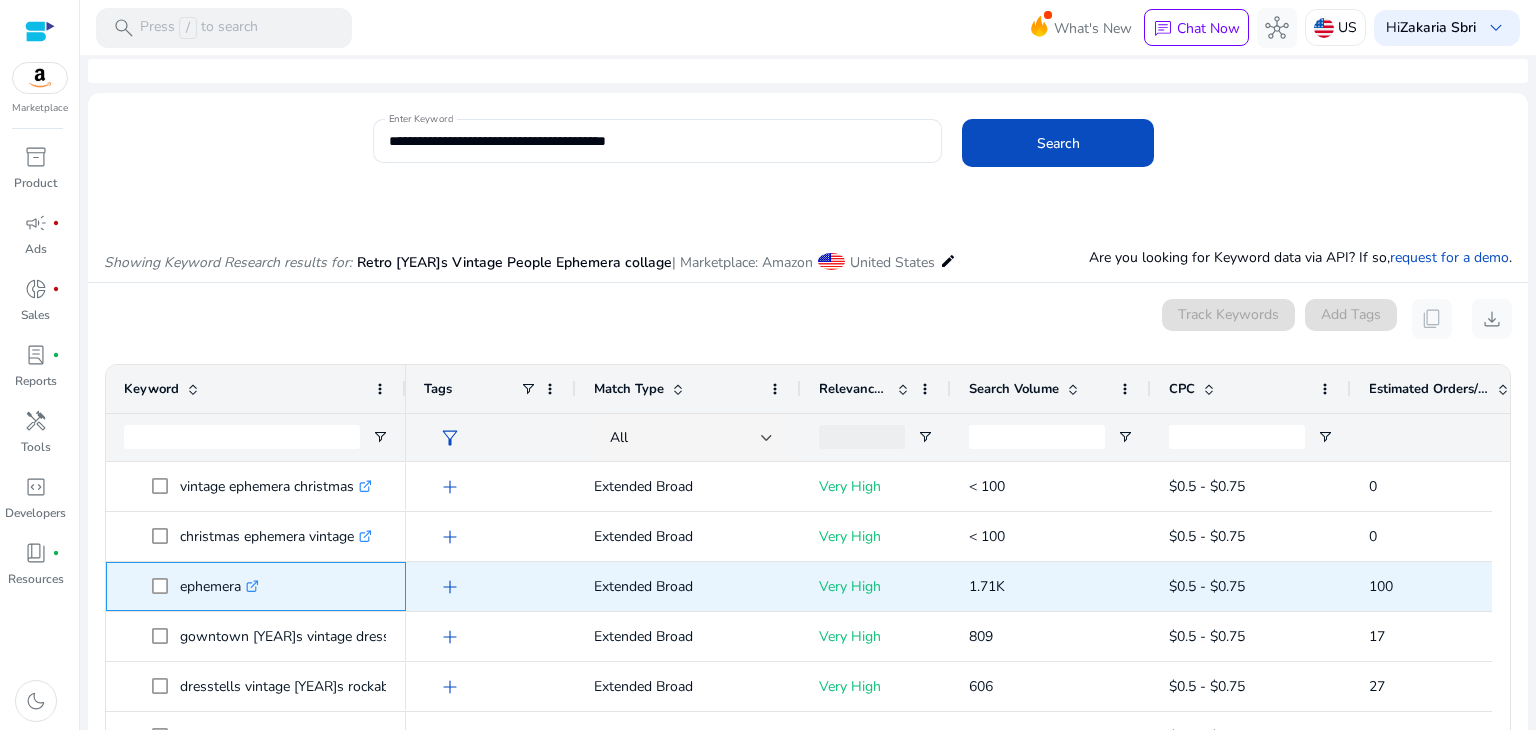 copy on "ephemera" 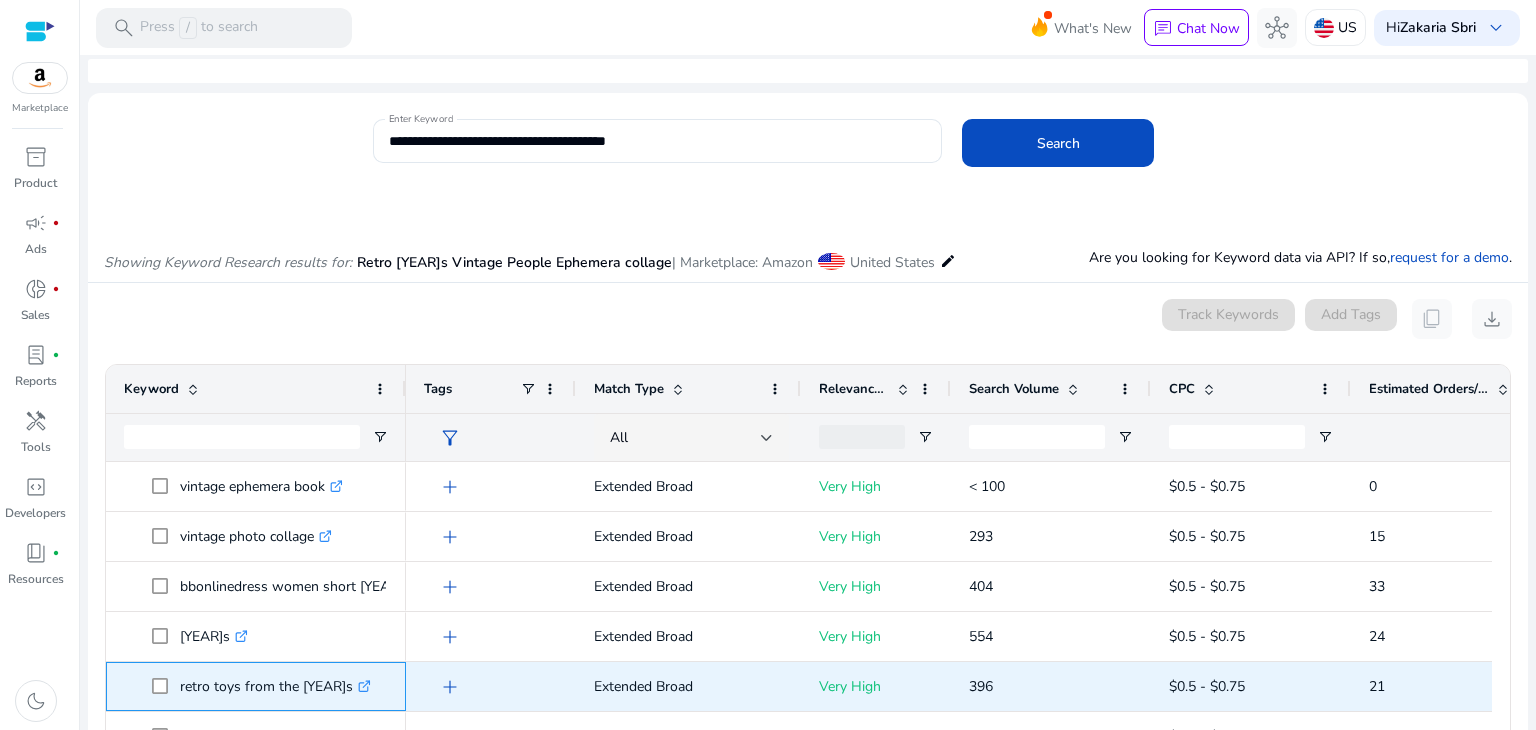 drag, startPoint x: 180, startPoint y: 685, endPoint x: 344, endPoint y: 694, distance: 164.24677 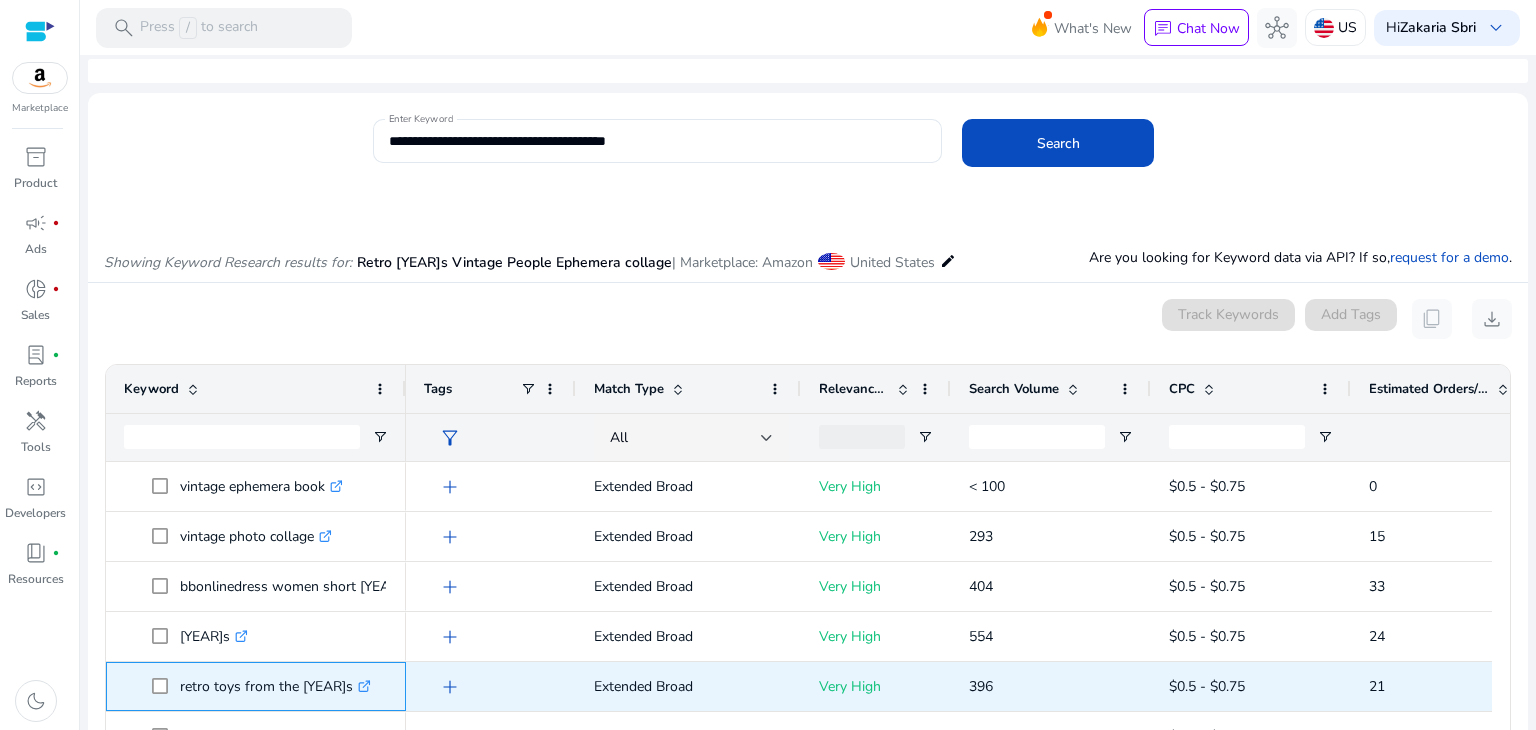 copy on "retro toys from the [YEAR]s" 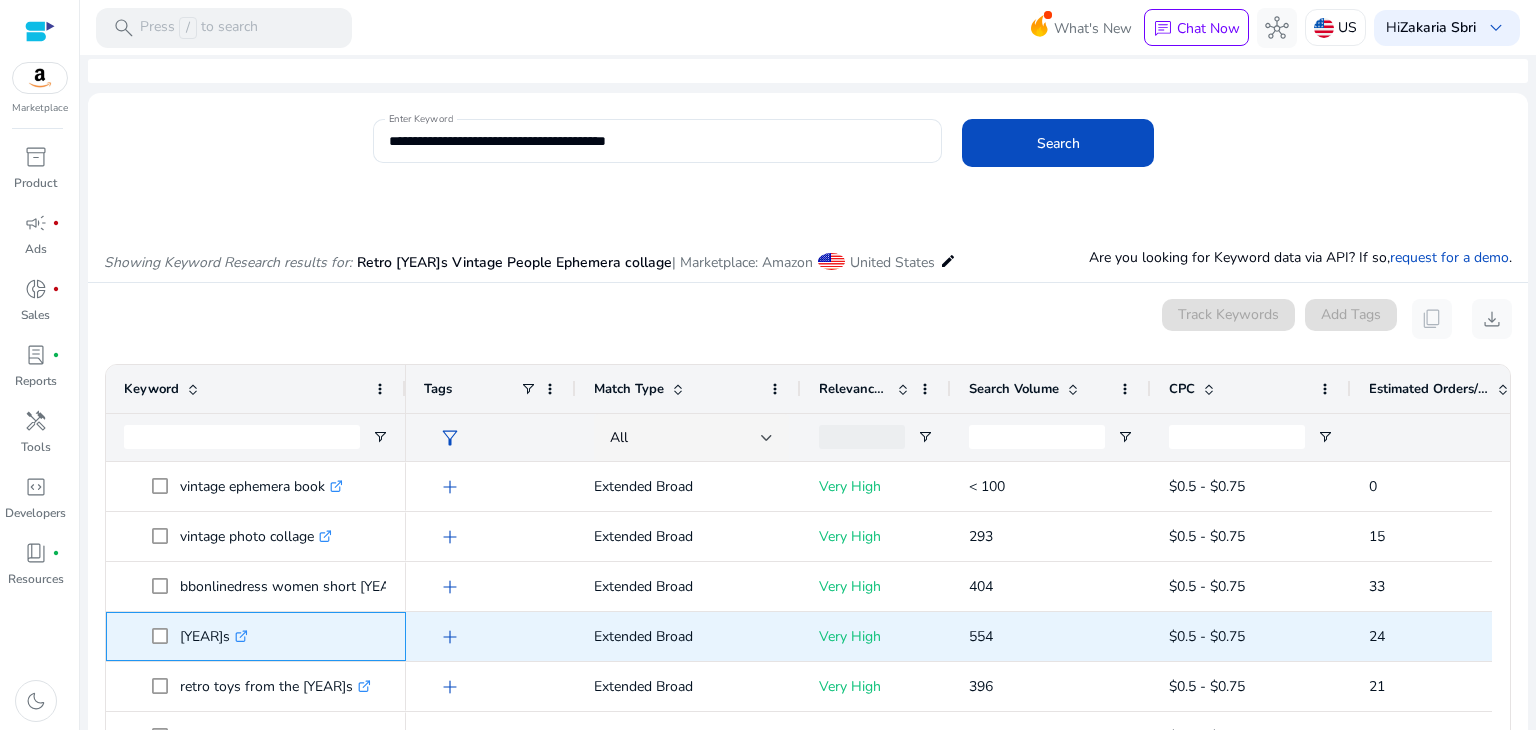 drag, startPoint x: 176, startPoint y: 633, endPoint x: 218, endPoint y: 629, distance: 42.190044 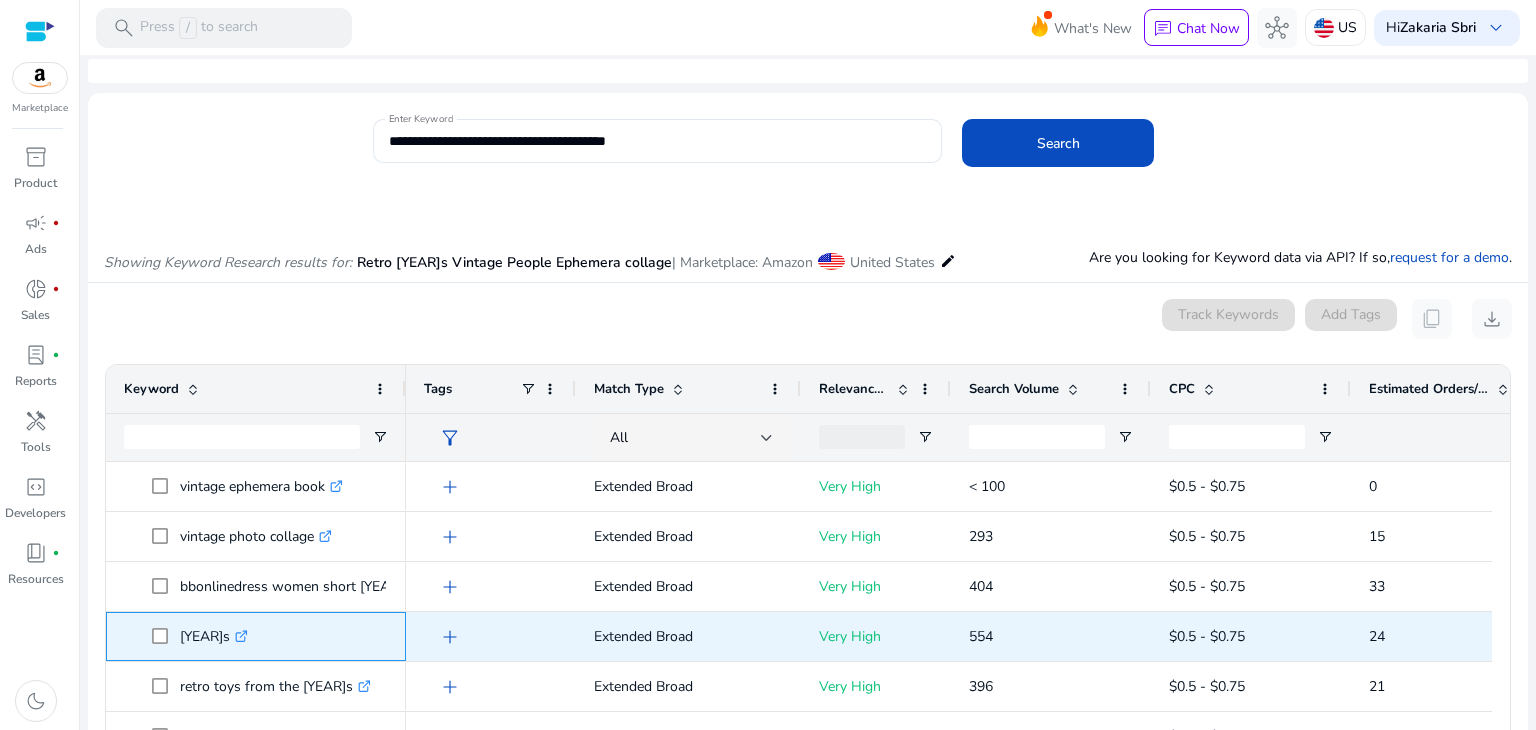 copy on "[YEAR]s" 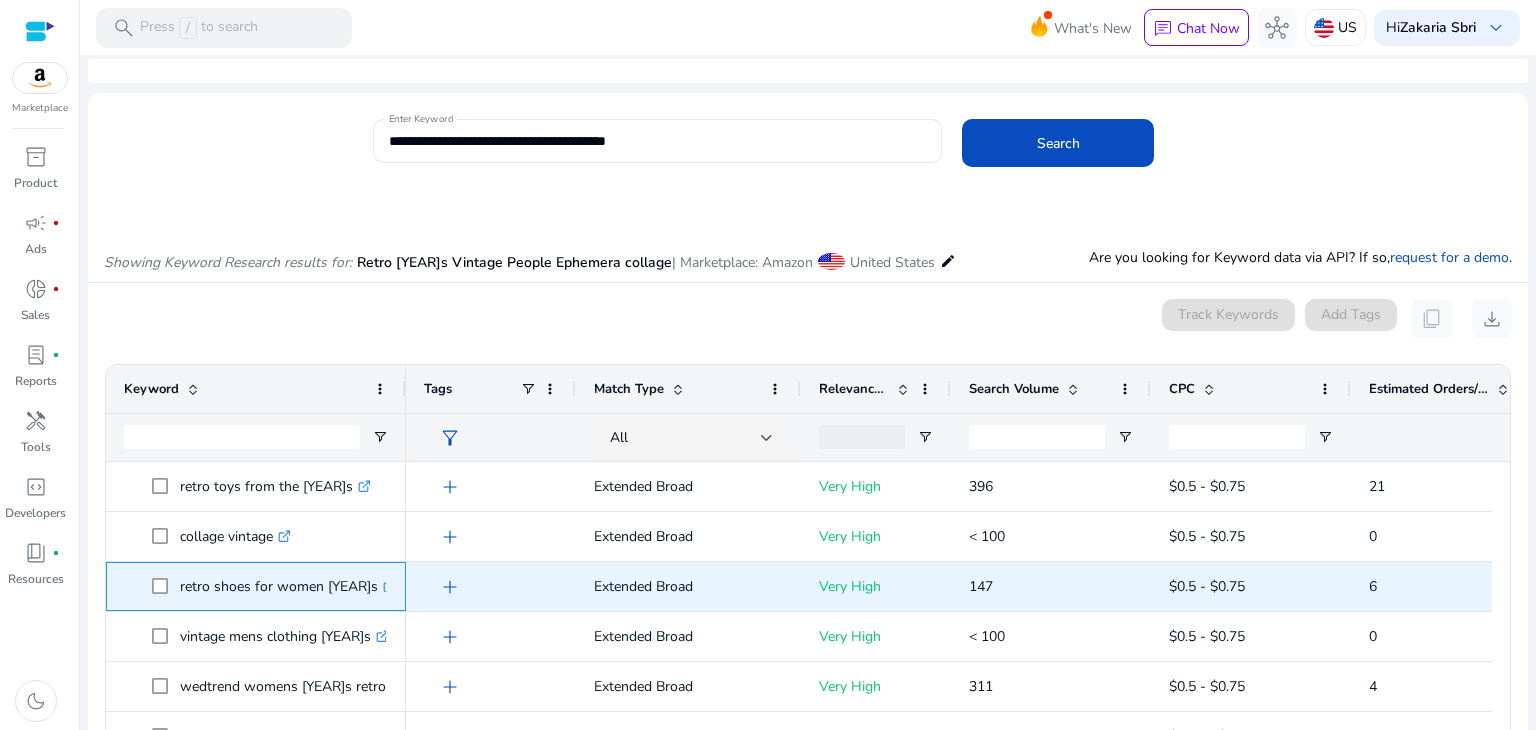 drag, startPoint x: 177, startPoint y: 585, endPoint x: 362, endPoint y: 585, distance: 185 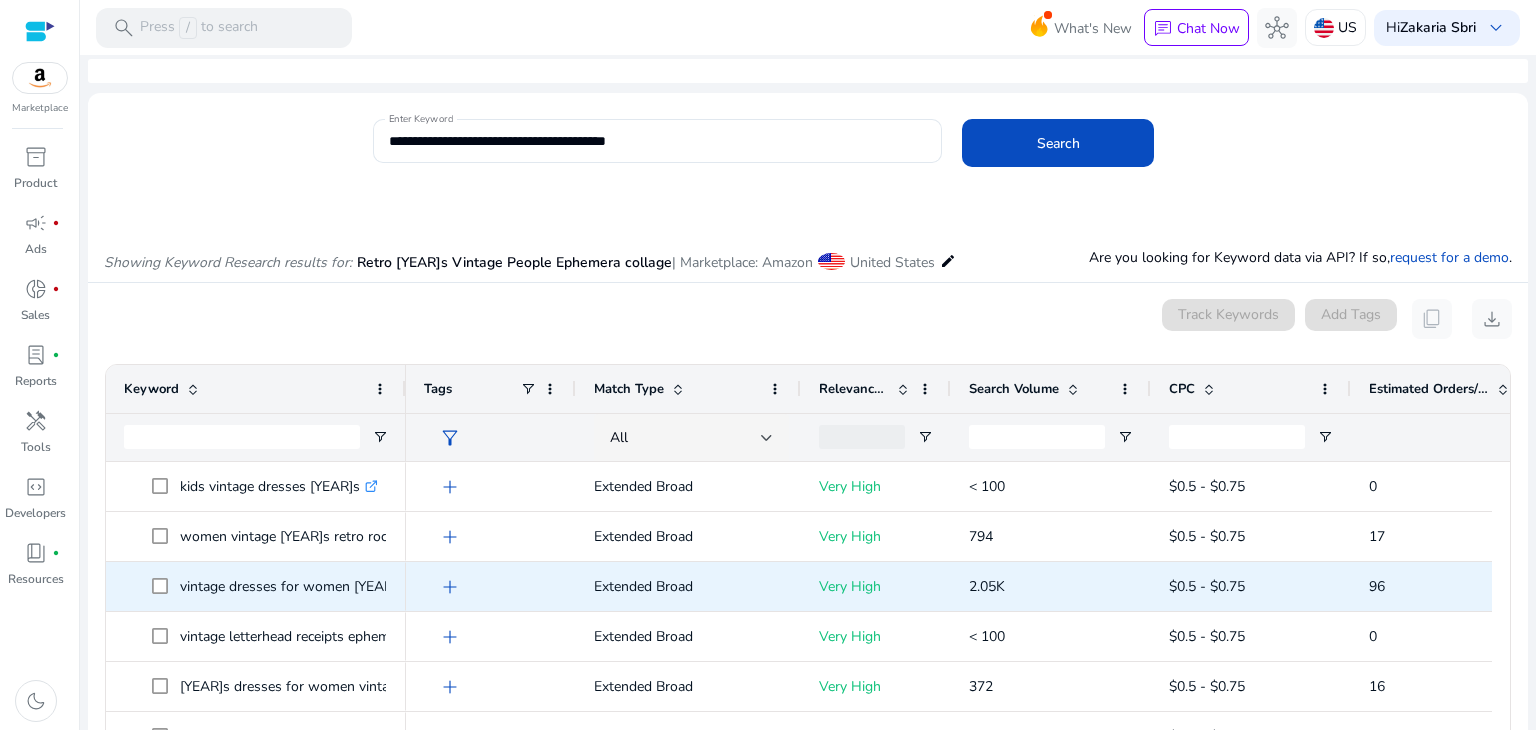 scroll, scrollTop: 1863, scrollLeft: 0, axis: vertical 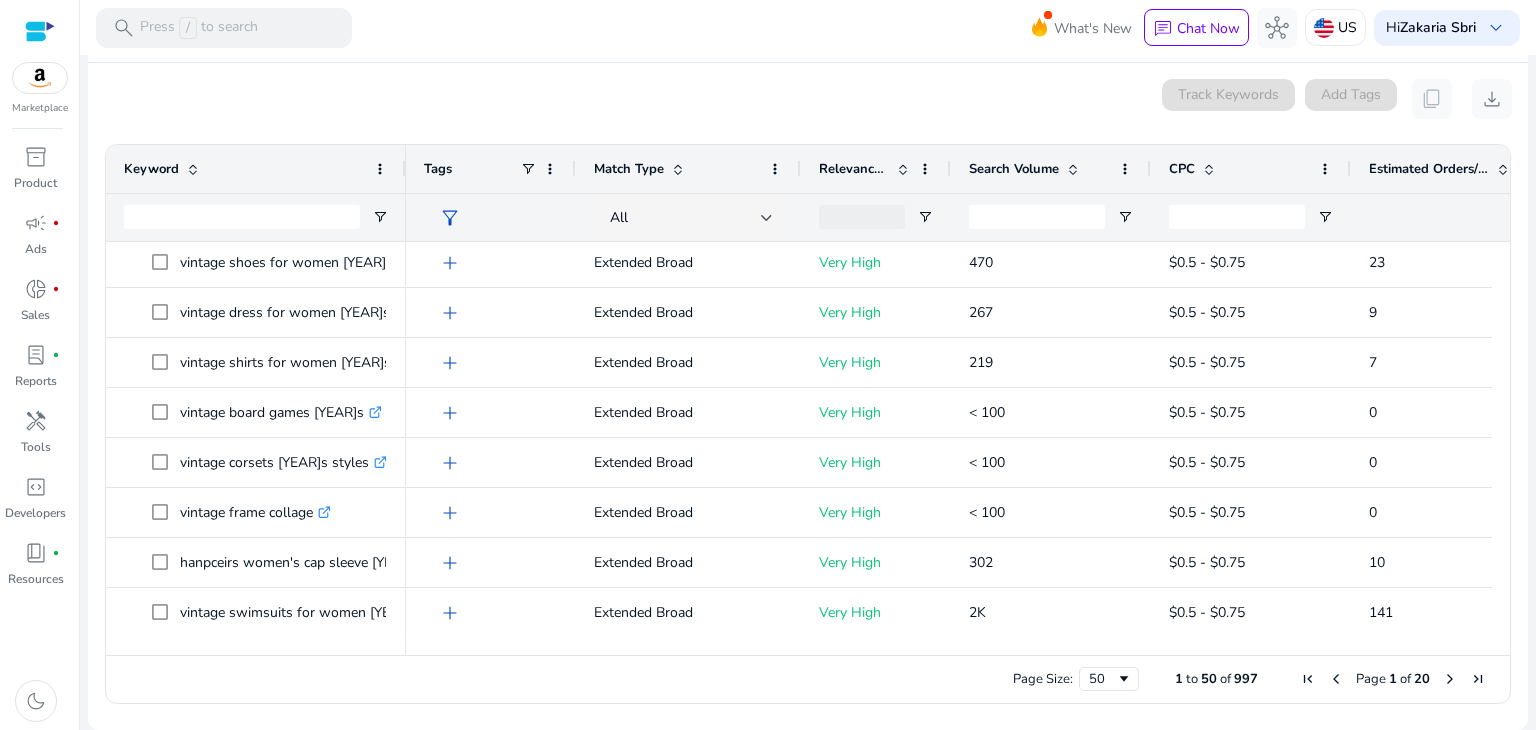 click on "Page
[NUMBER]
of
[NUMBER]" at bounding box center [1393, 679] 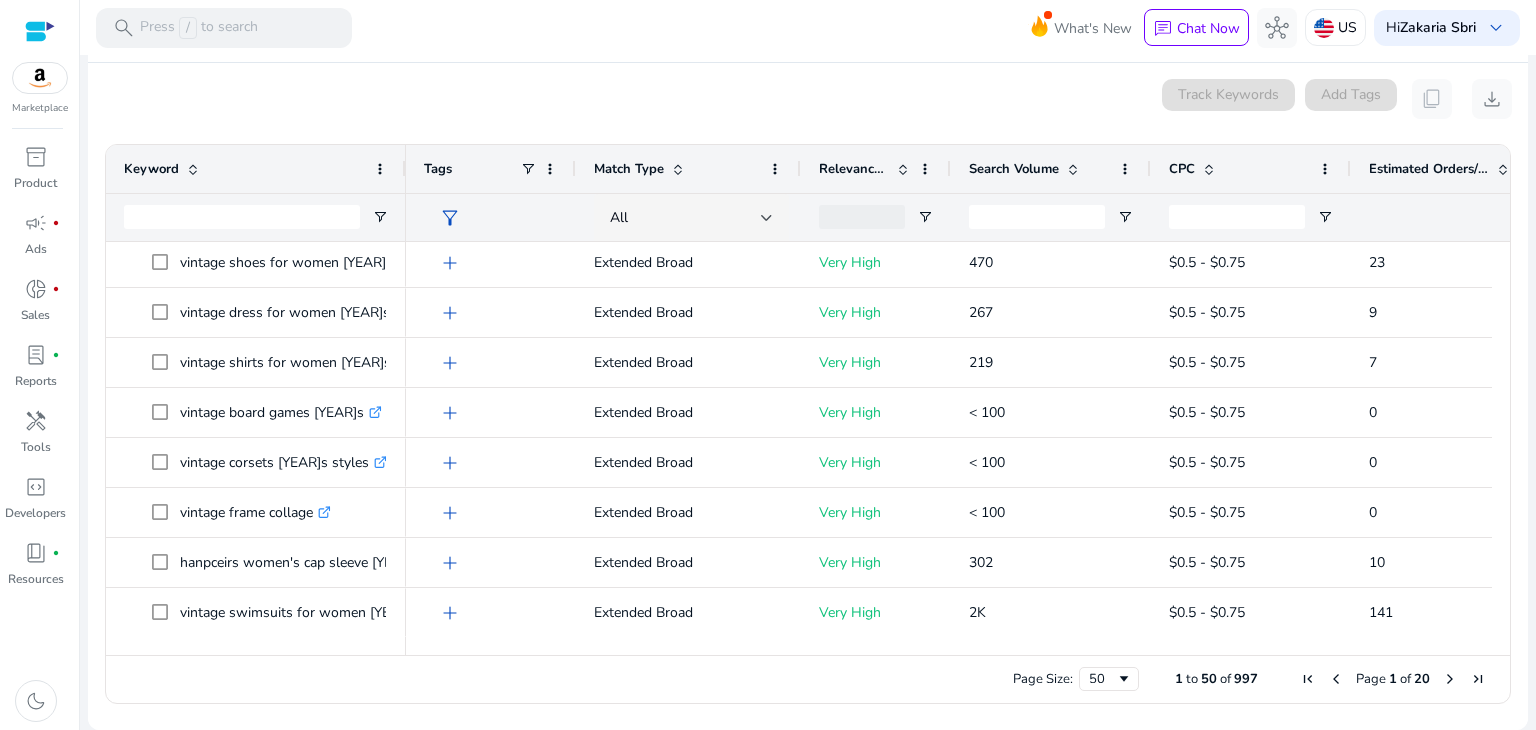 click at bounding box center (1450, 679) 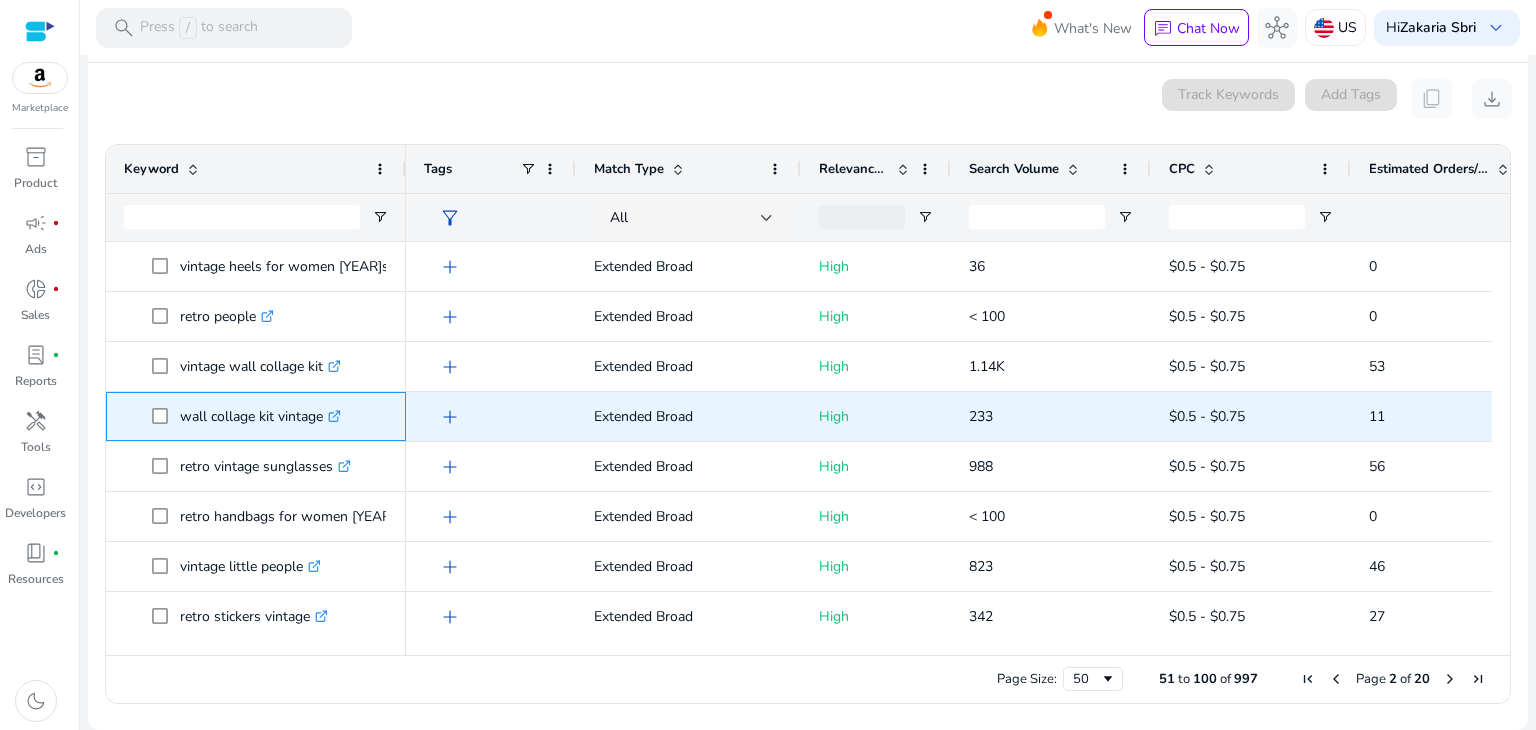 drag, startPoint x: 180, startPoint y: 415, endPoint x: 326, endPoint y: 424, distance: 146.27713 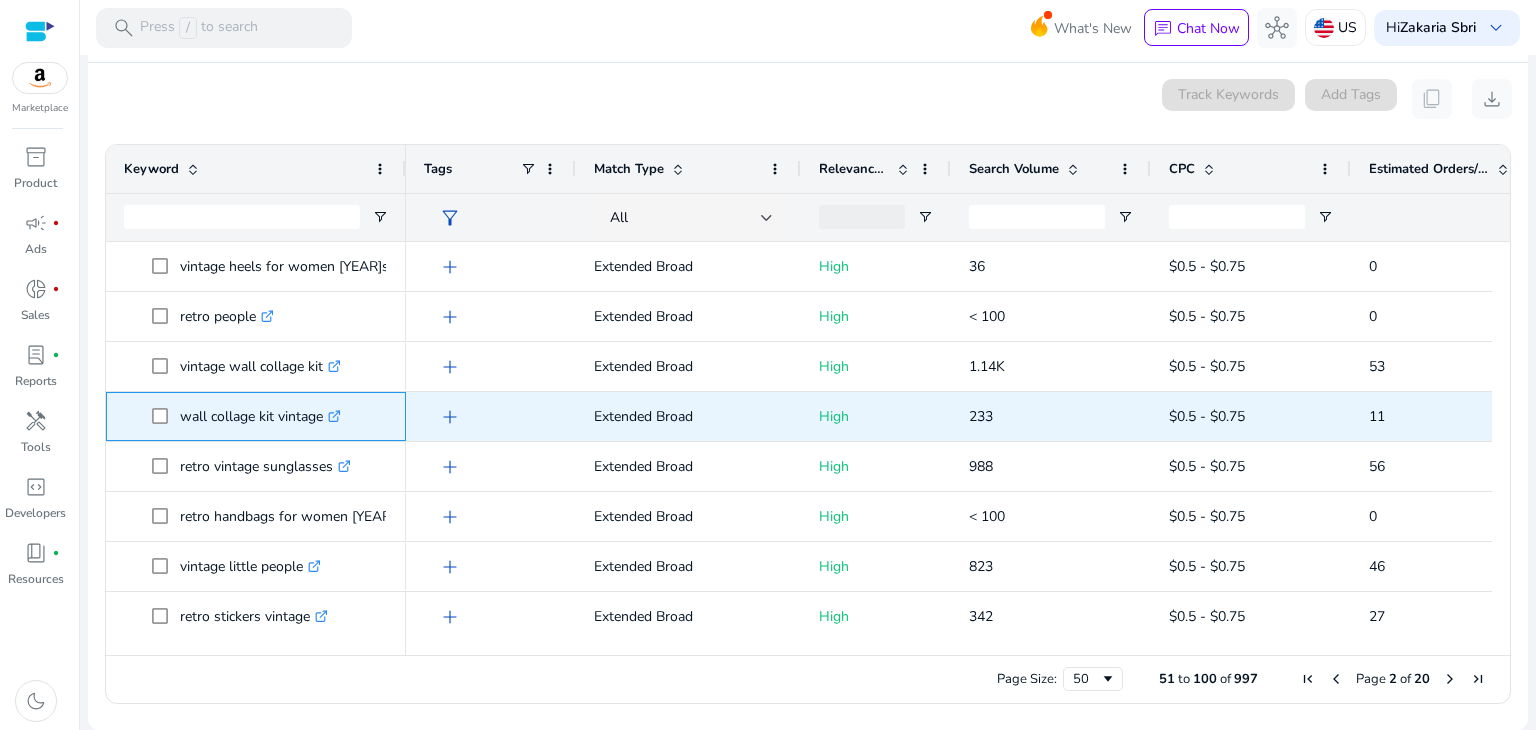 copy on "wall collage kit vintage" 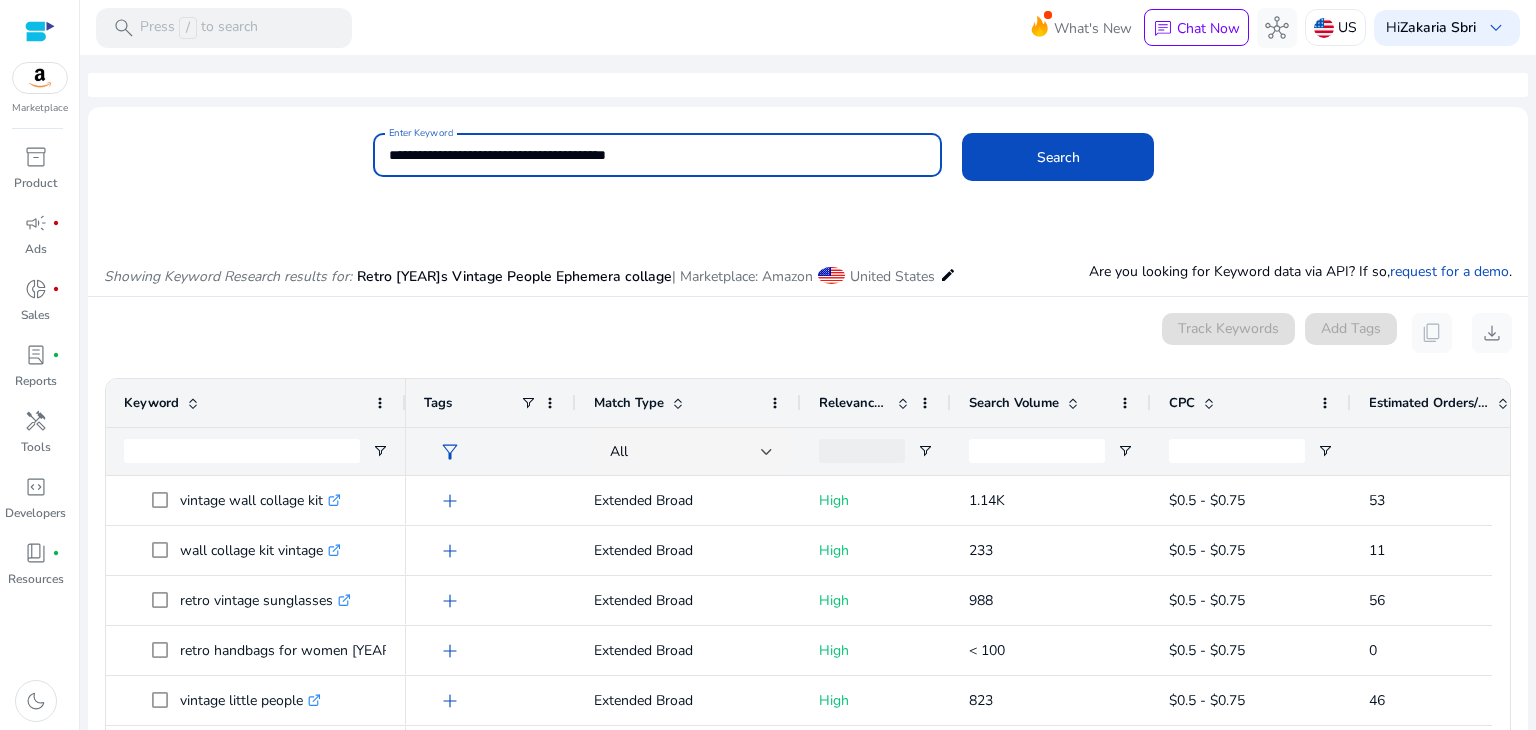 drag, startPoint x: 520, startPoint y: 158, endPoint x: 469, endPoint y: 167, distance: 51.78803 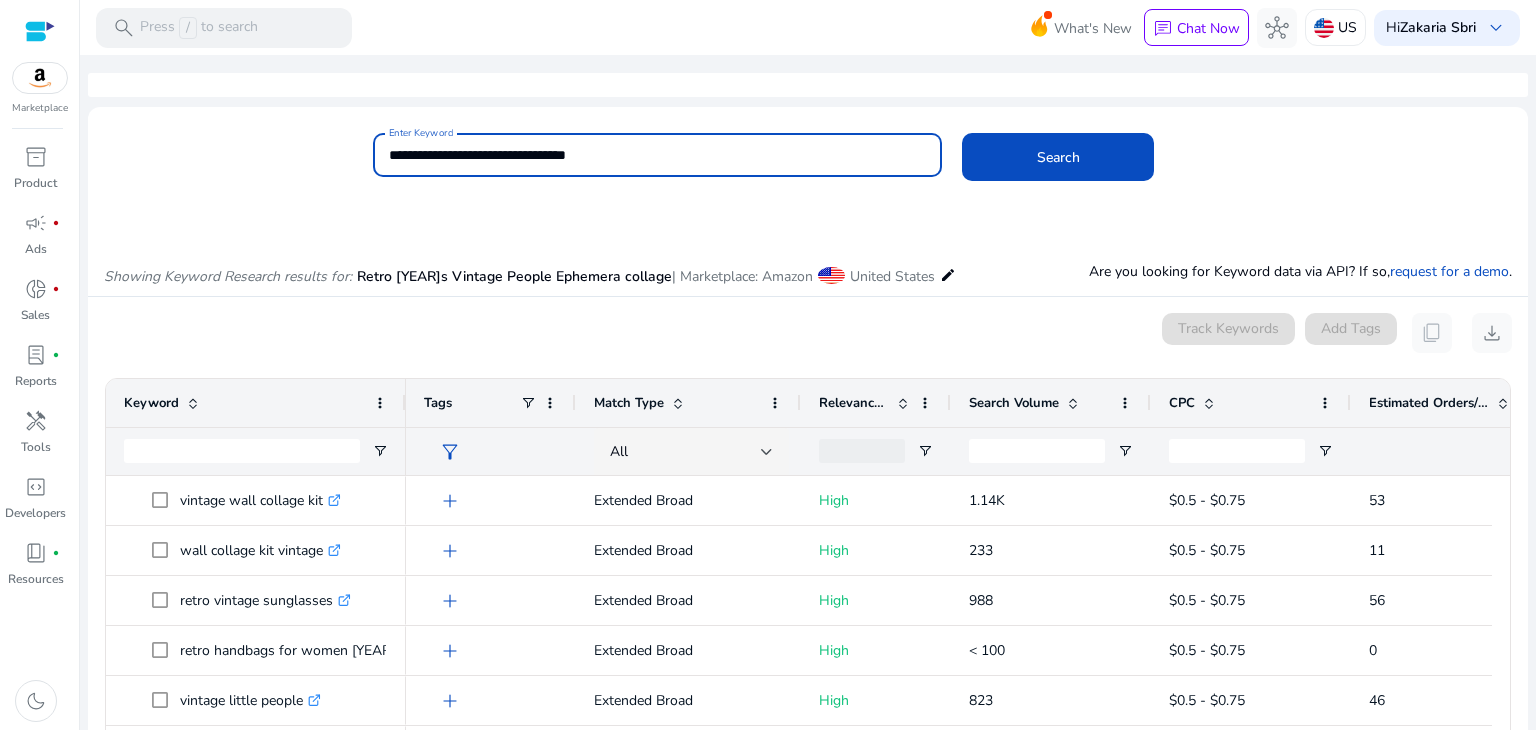 drag, startPoint x: 587, startPoint y: 149, endPoint x: 729, endPoint y: 150, distance: 142.00352 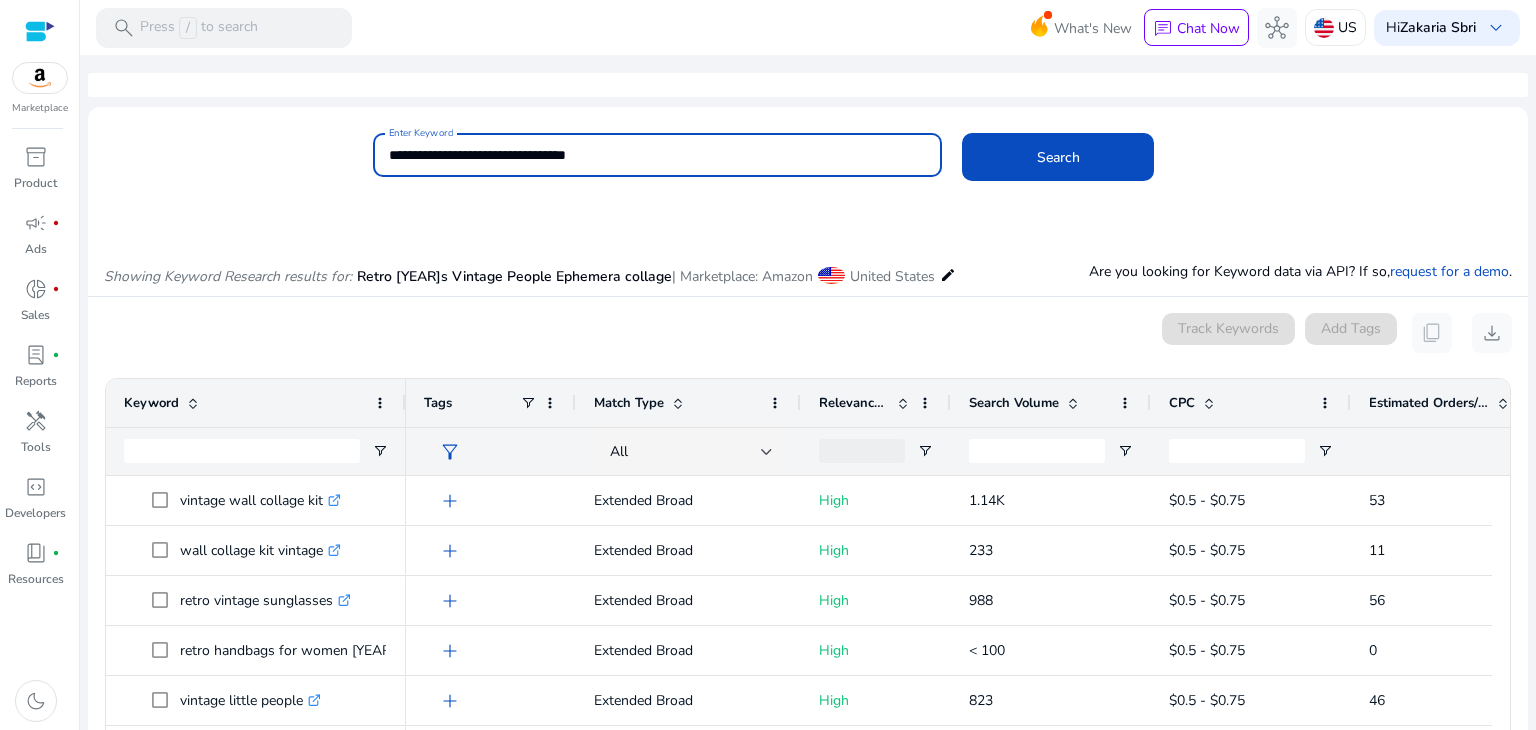 drag, startPoint x: 585, startPoint y: 154, endPoint x: 668, endPoint y: 151, distance: 83.0542 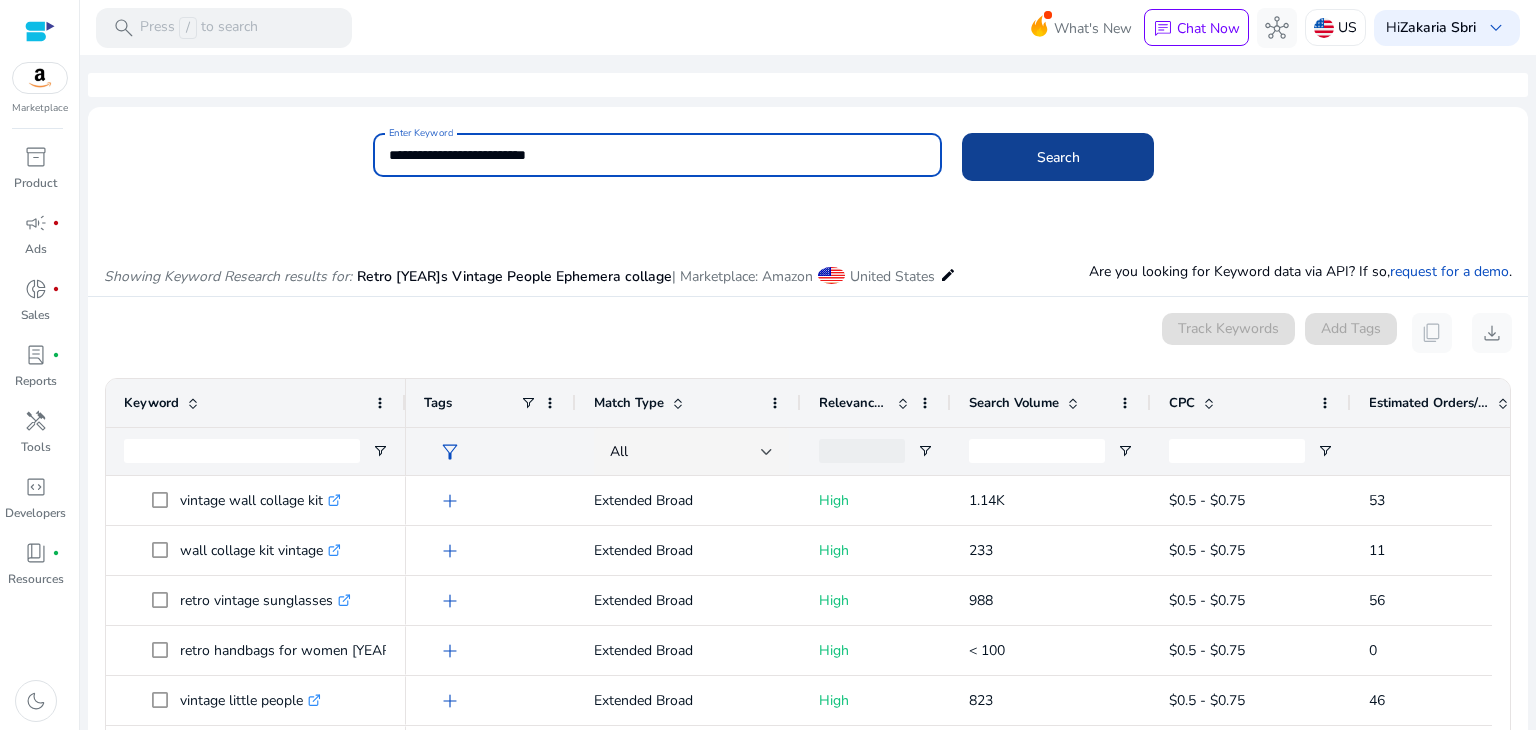 type on "**********" 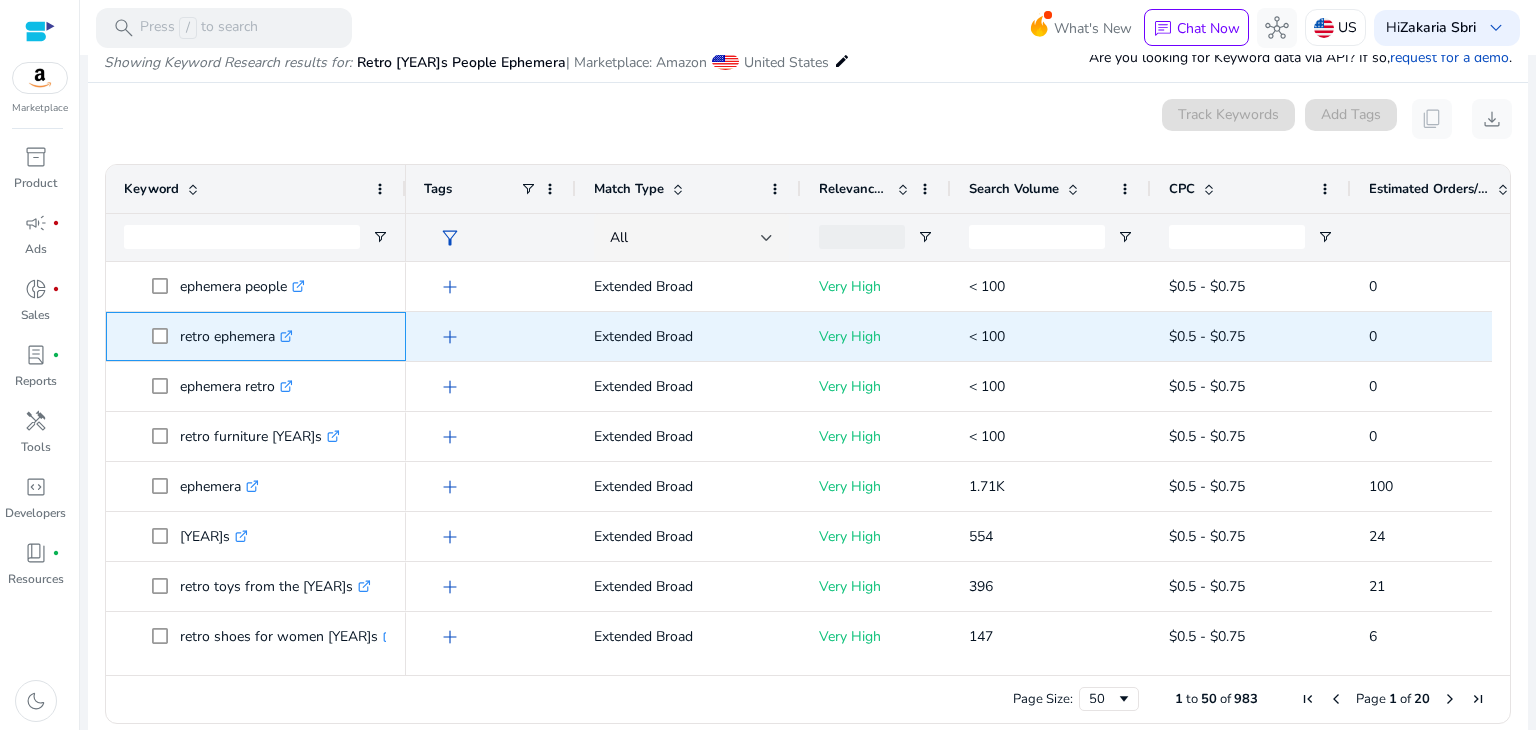 drag, startPoint x: 180, startPoint y: 332, endPoint x: 276, endPoint y: 341, distance: 96.42095 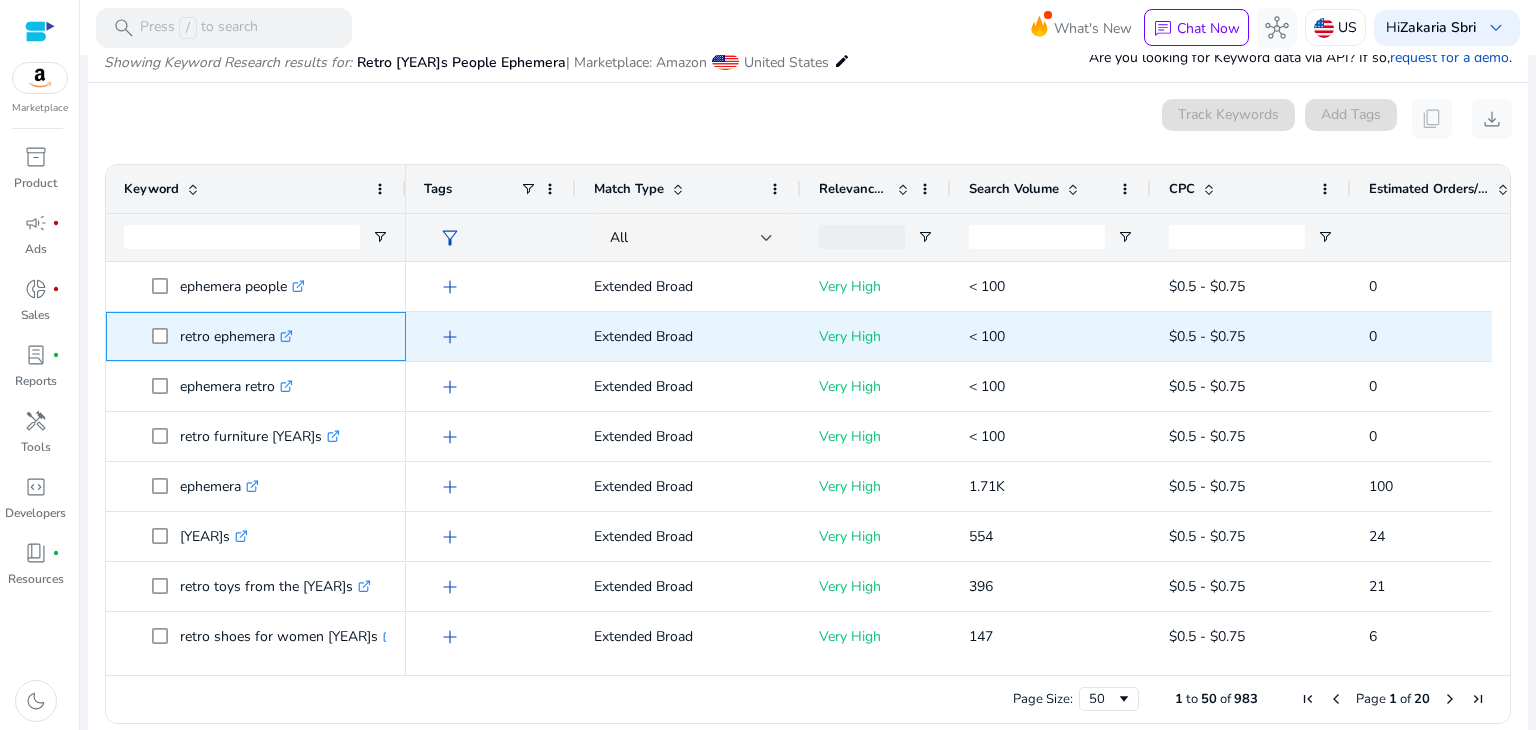 copy on "retro ephemera" 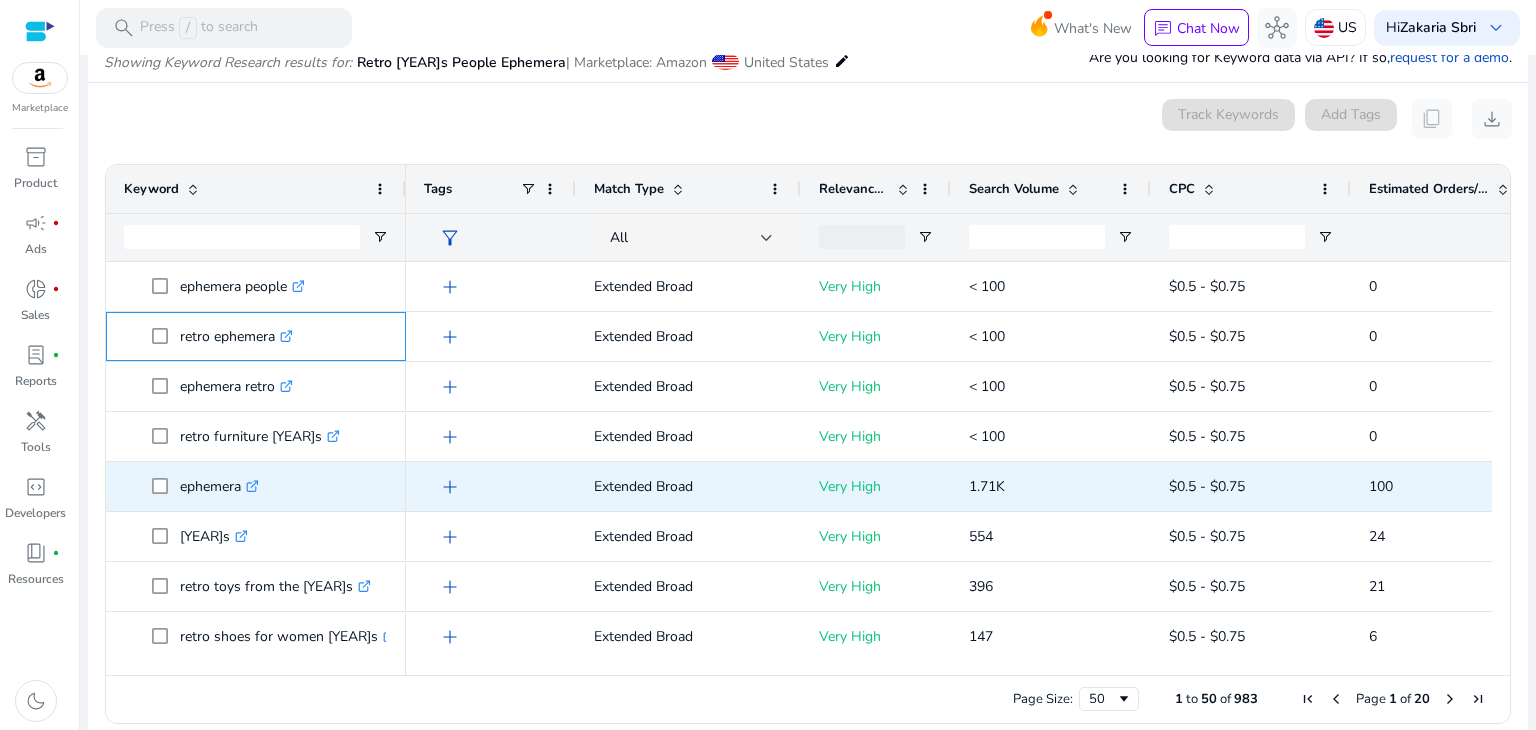 scroll, scrollTop: 71, scrollLeft: 0, axis: vertical 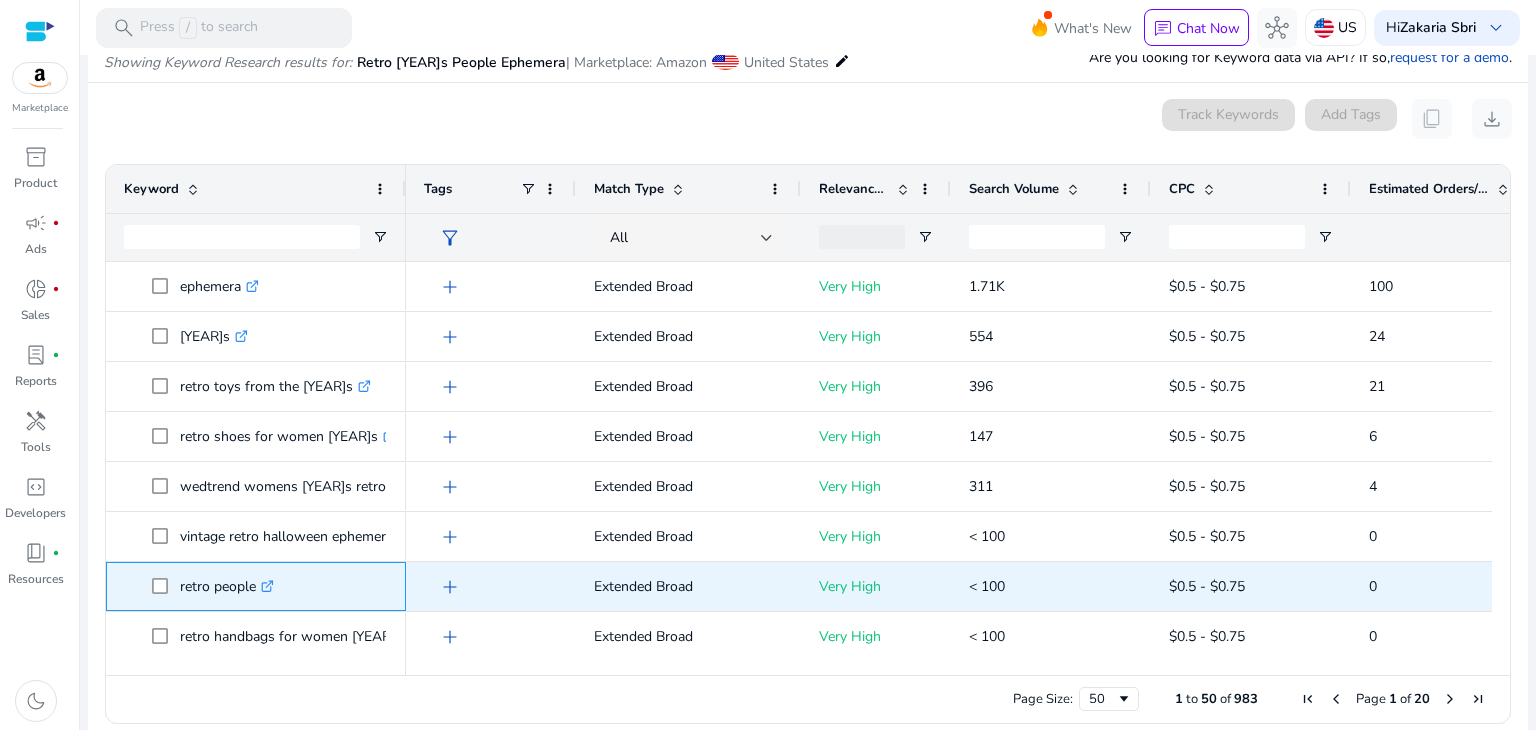 drag, startPoint x: 180, startPoint y: 587, endPoint x: 257, endPoint y: 579, distance: 77.41447 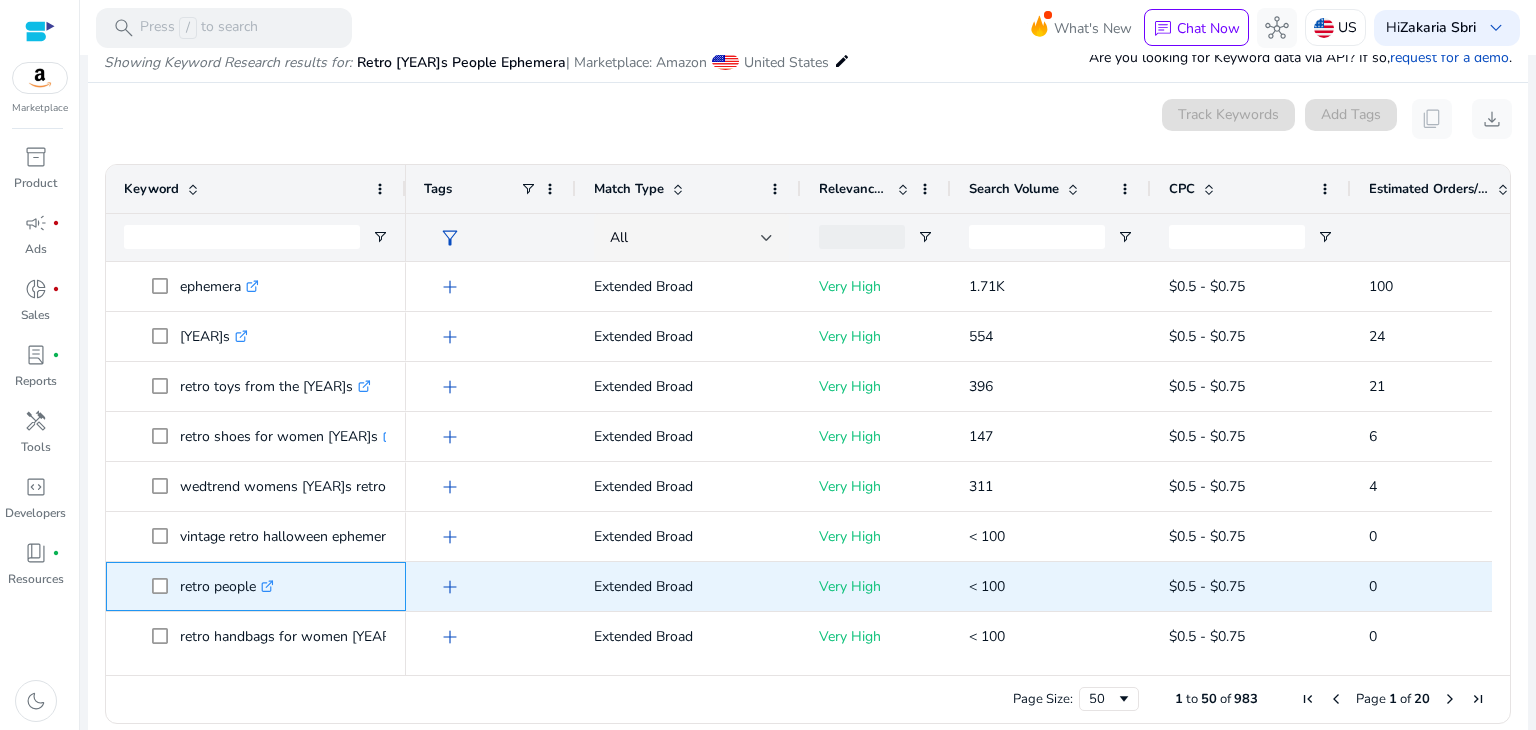 copy on "retro people" 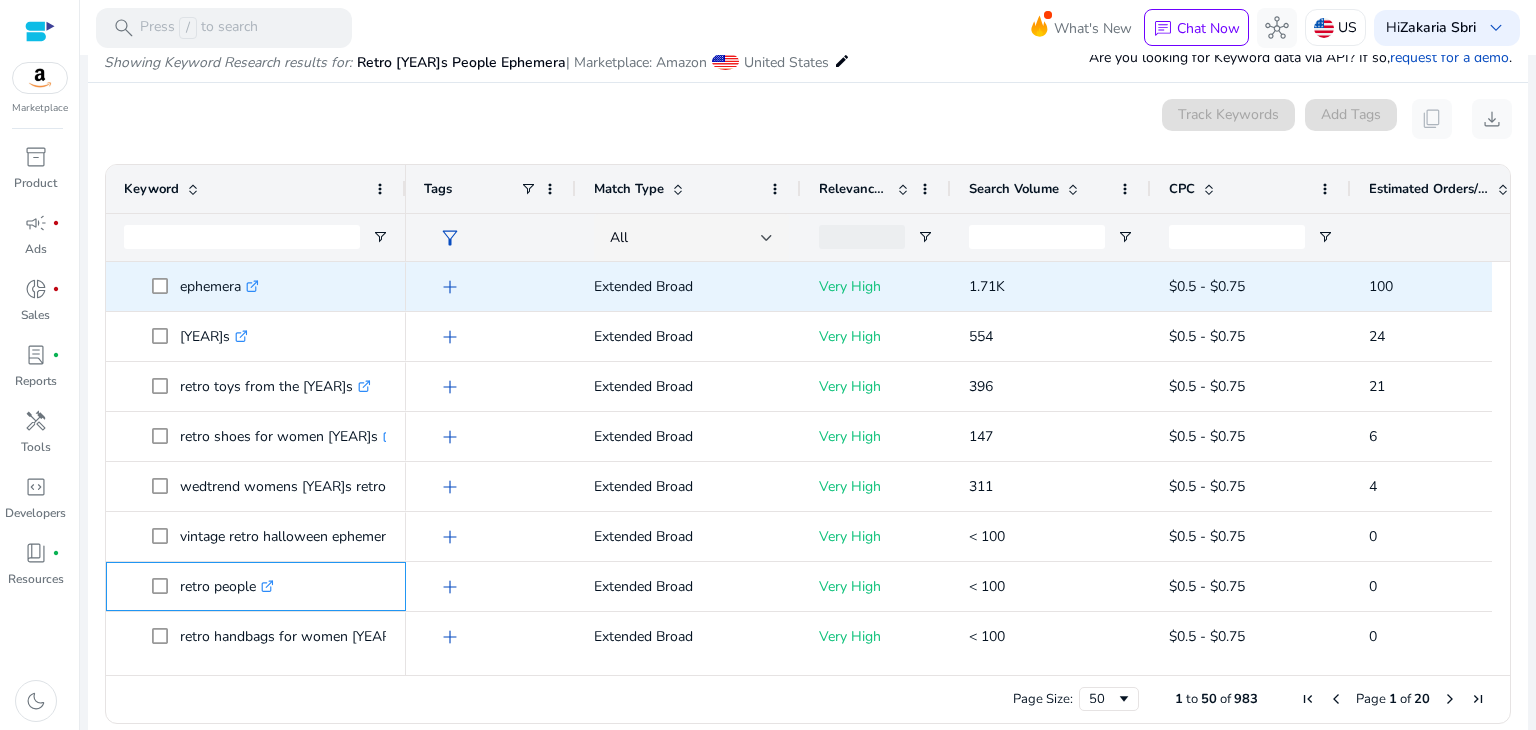 scroll, scrollTop: 265, scrollLeft: 0, axis: vertical 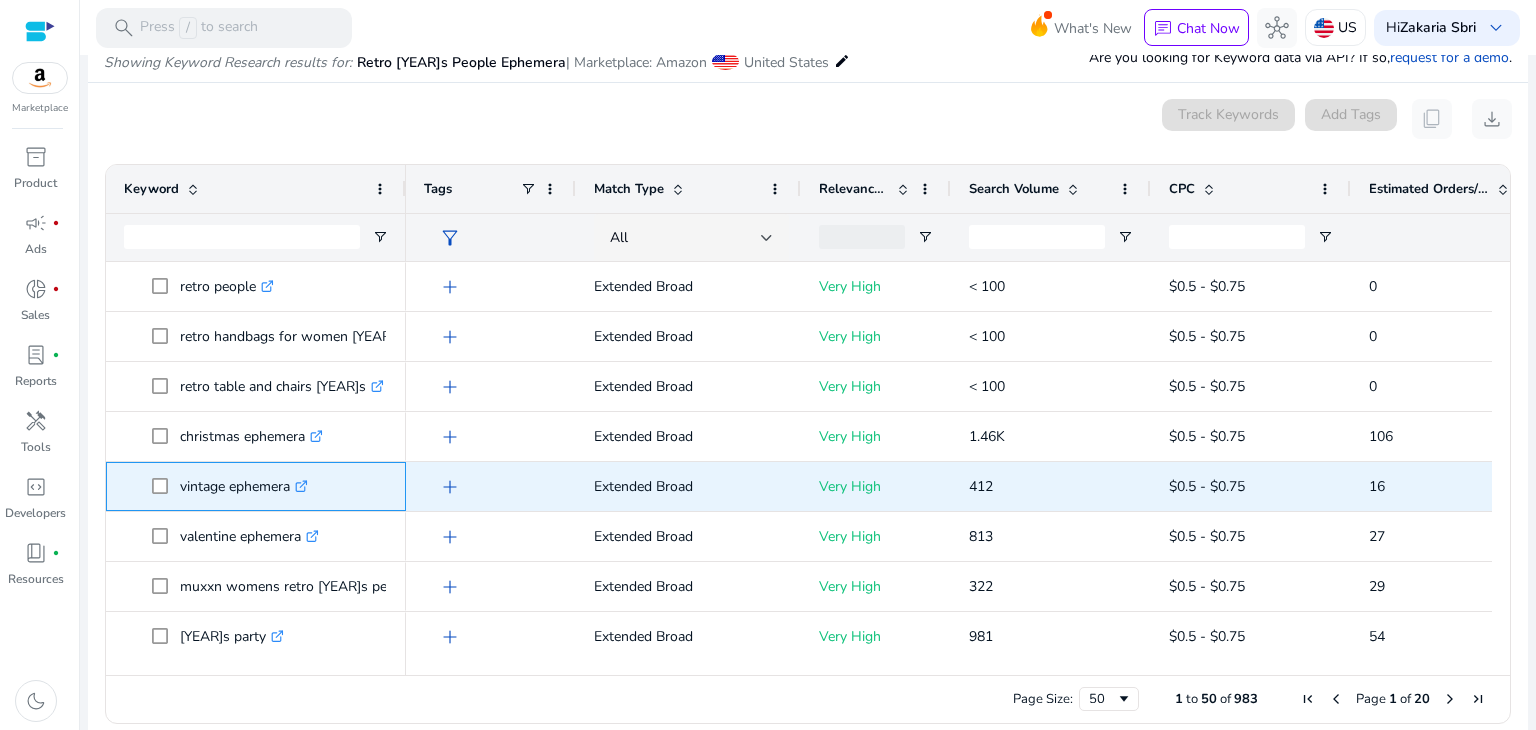 drag, startPoint x: 208, startPoint y: 482, endPoint x: 289, endPoint y: 493, distance: 81.7435 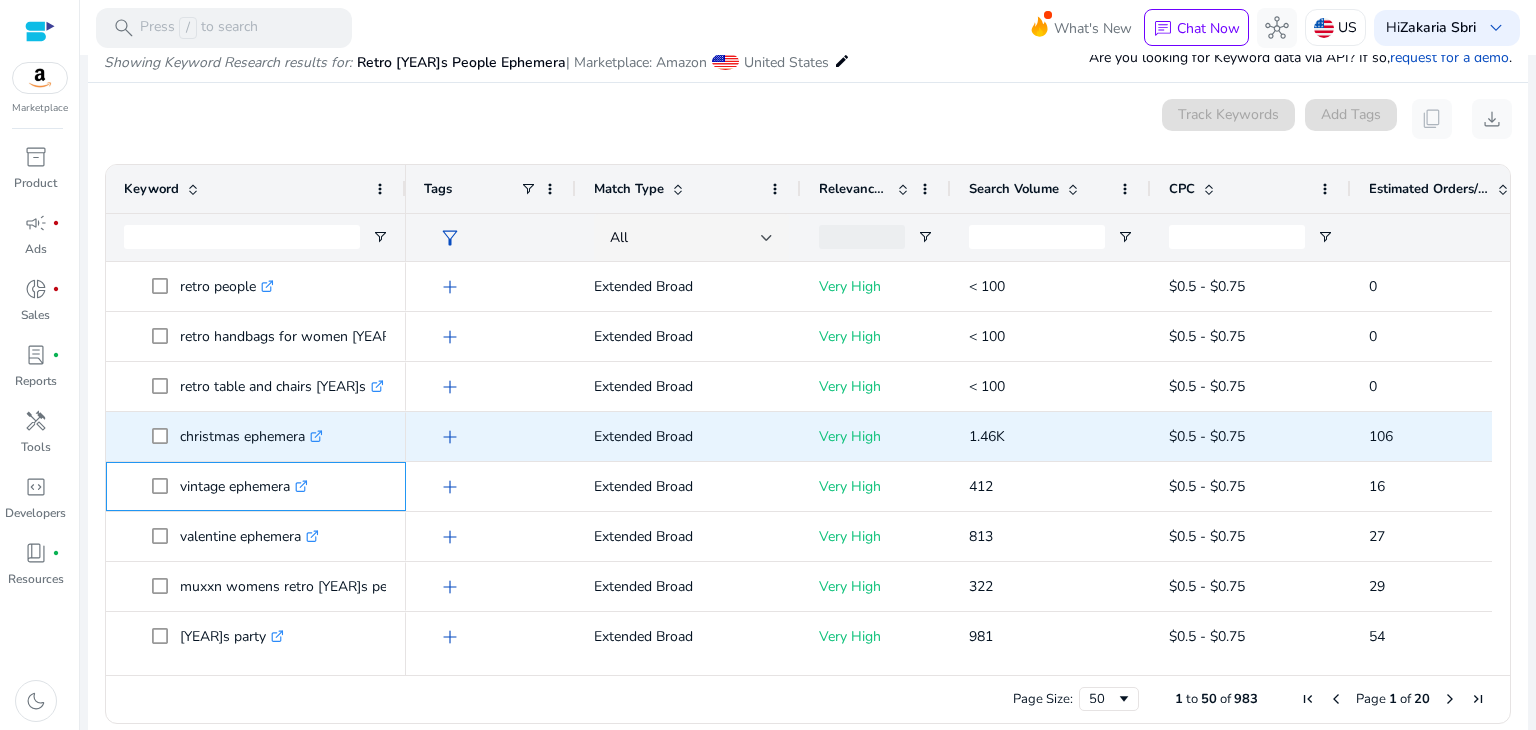 copy on "vintage ephemera" 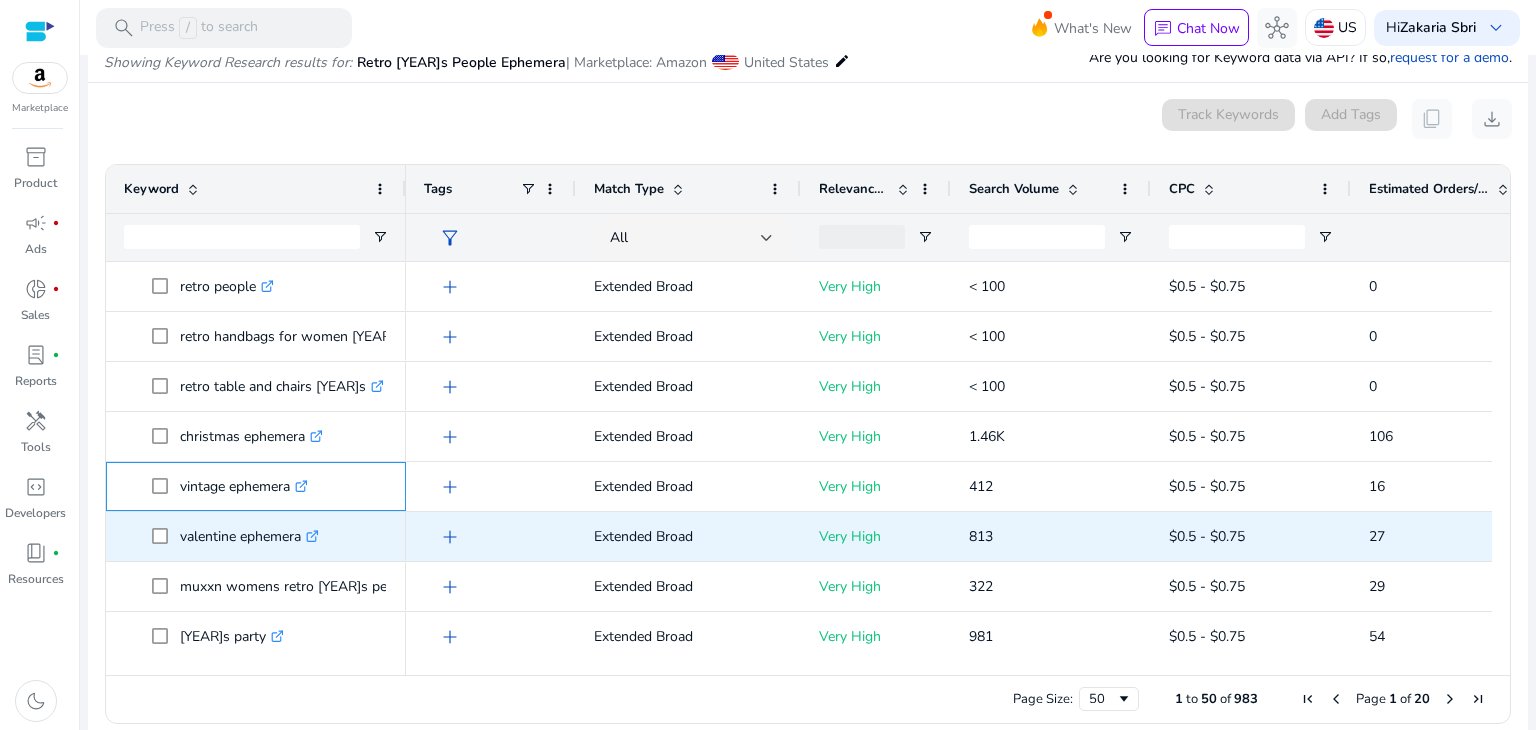 scroll, scrollTop: 673, scrollLeft: 0, axis: vertical 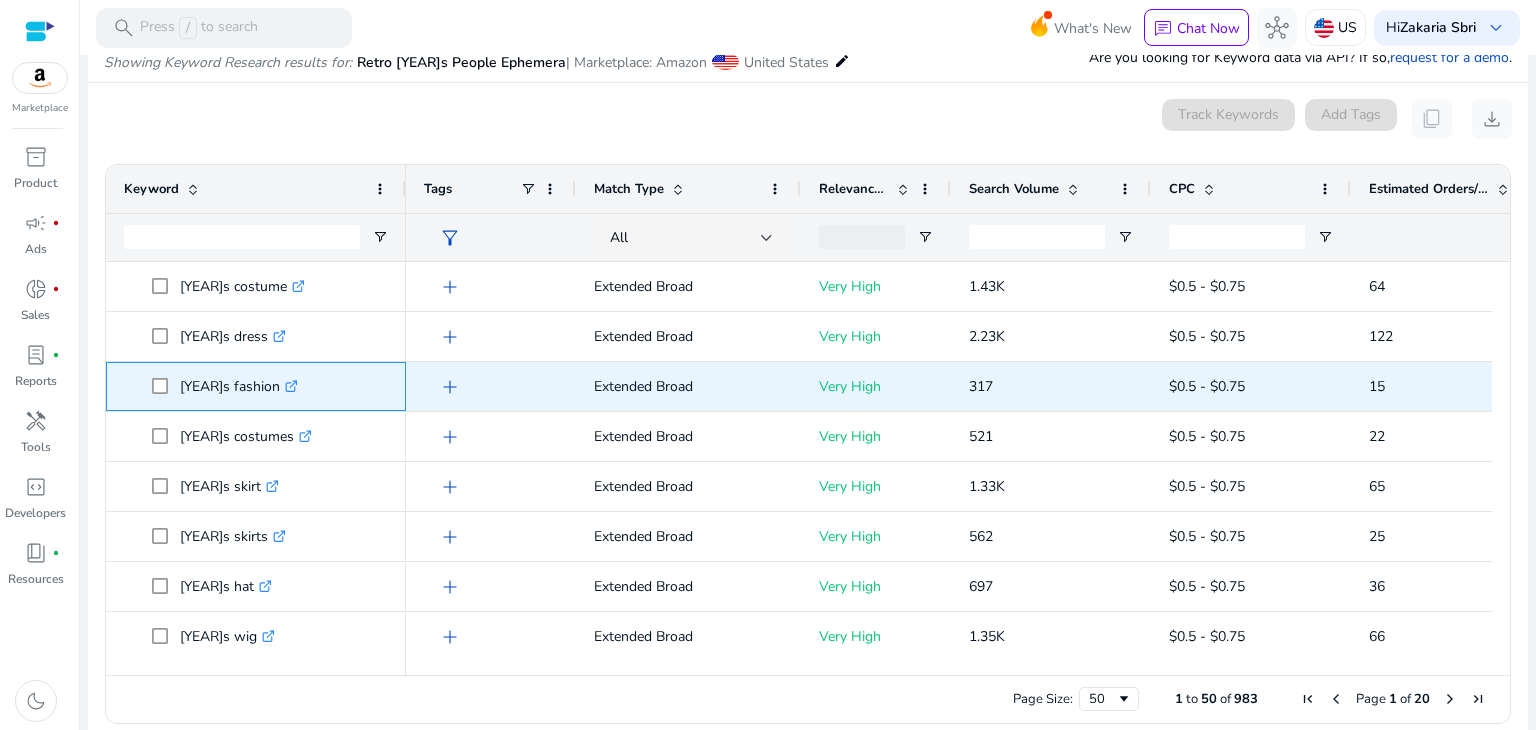 drag, startPoint x: 180, startPoint y: 385, endPoint x: 269, endPoint y: 384, distance: 89.005615 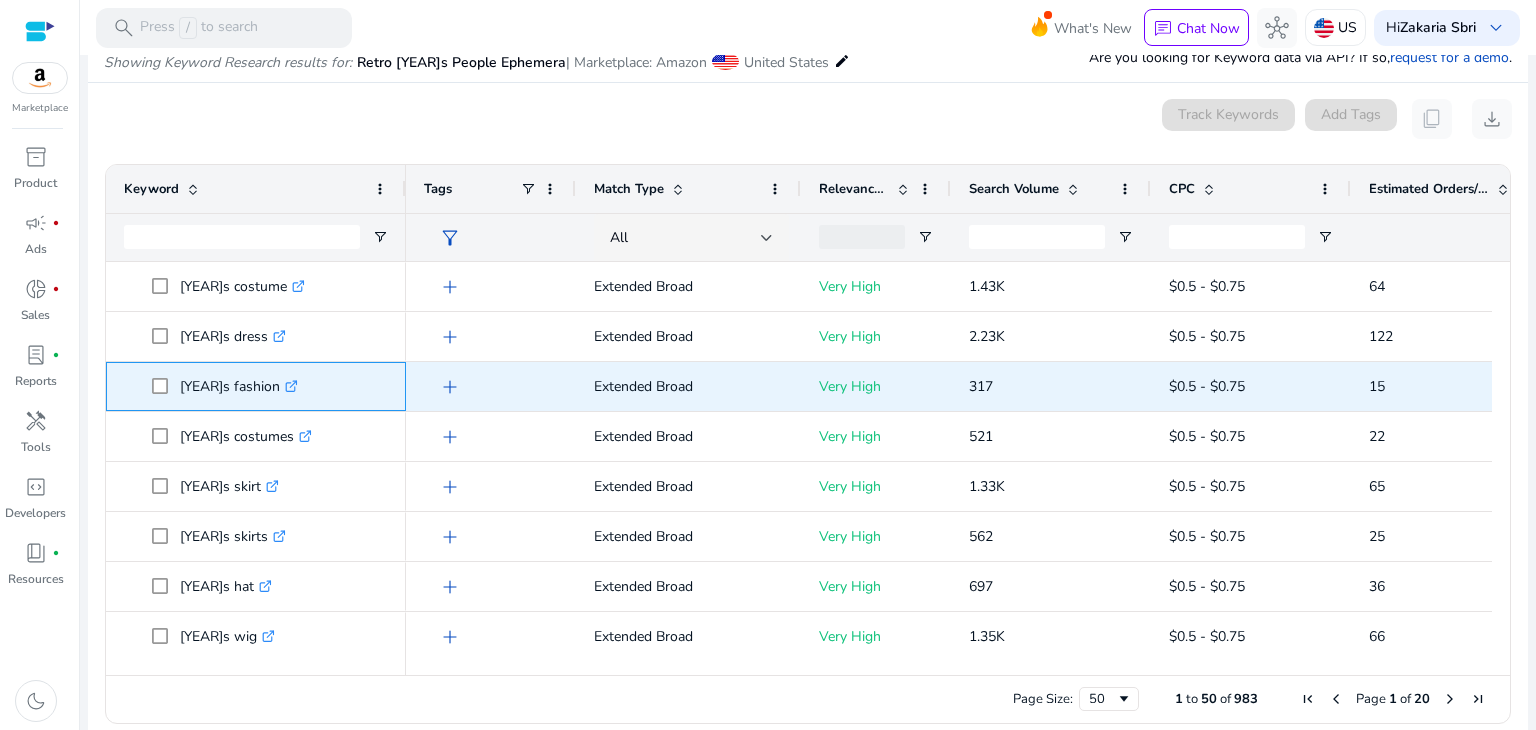 copy on "[YEAR]s fashion" 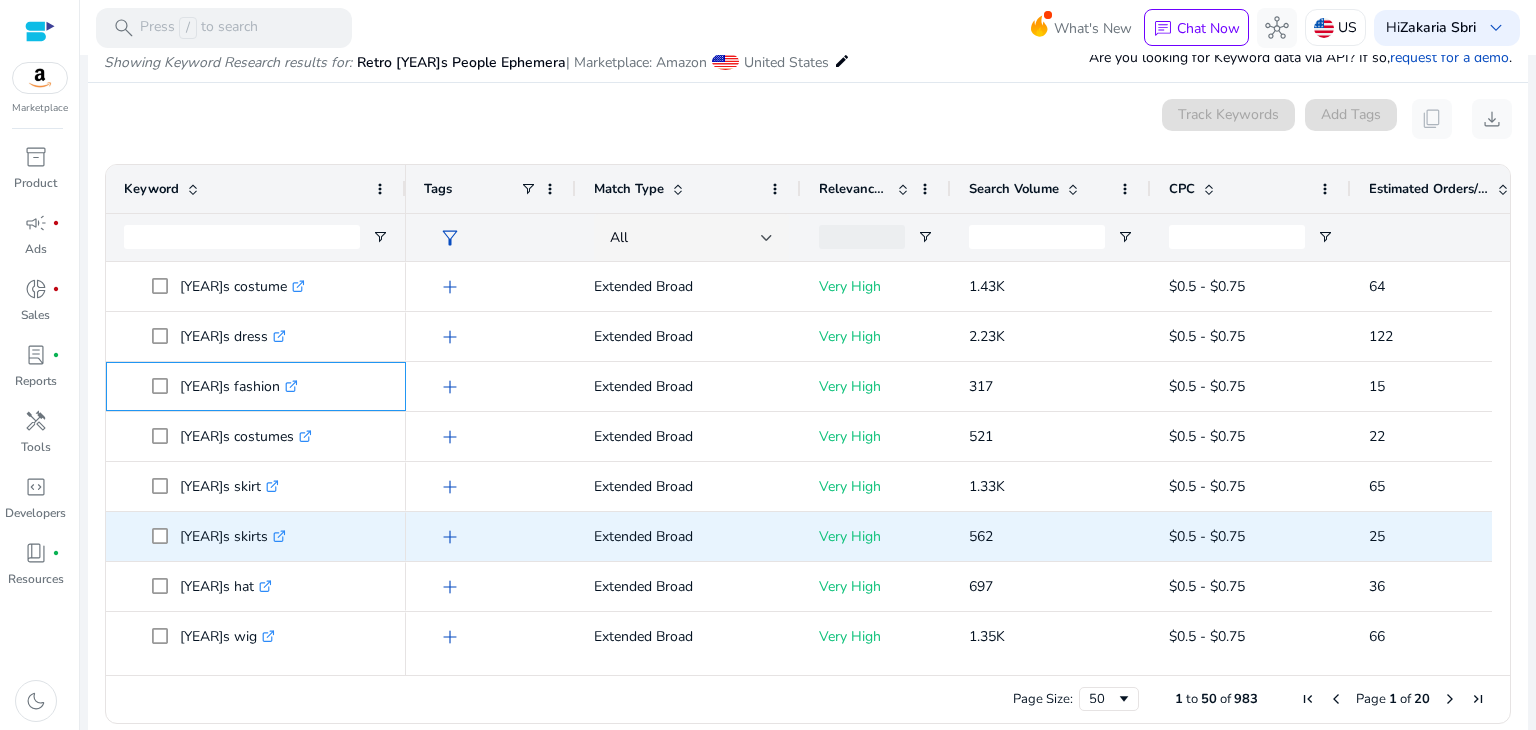 scroll, scrollTop: 1100, scrollLeft: 0, axis: vertical 